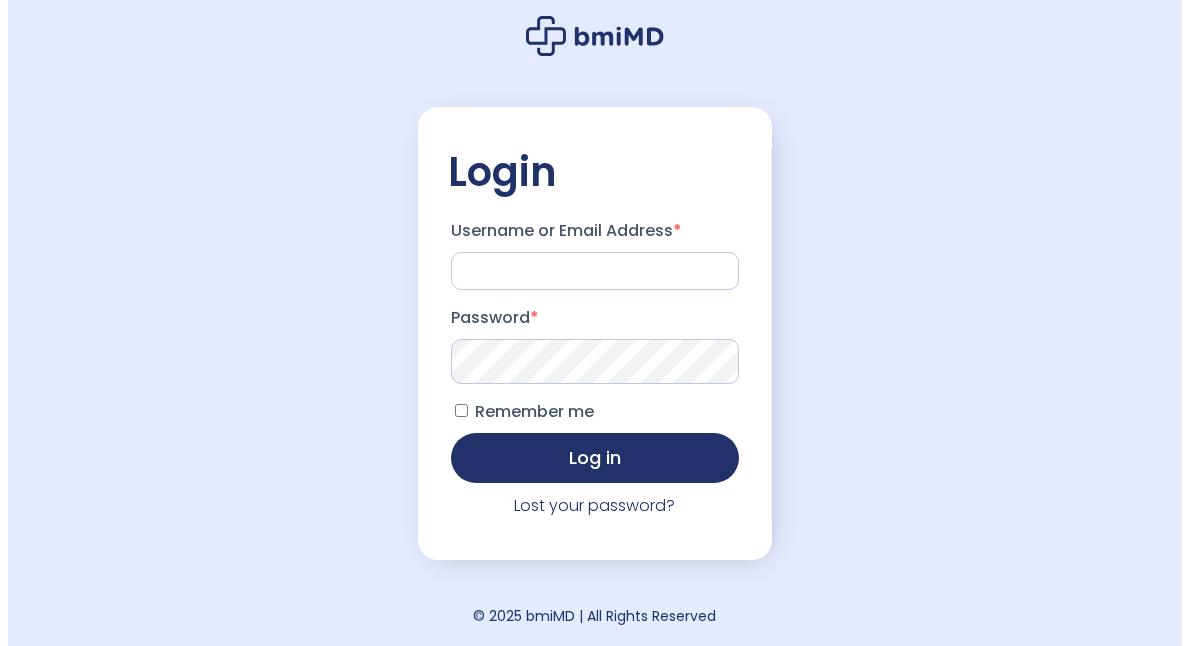 scroll, scrollTop: 0, scrollLeft: 0, axis: both 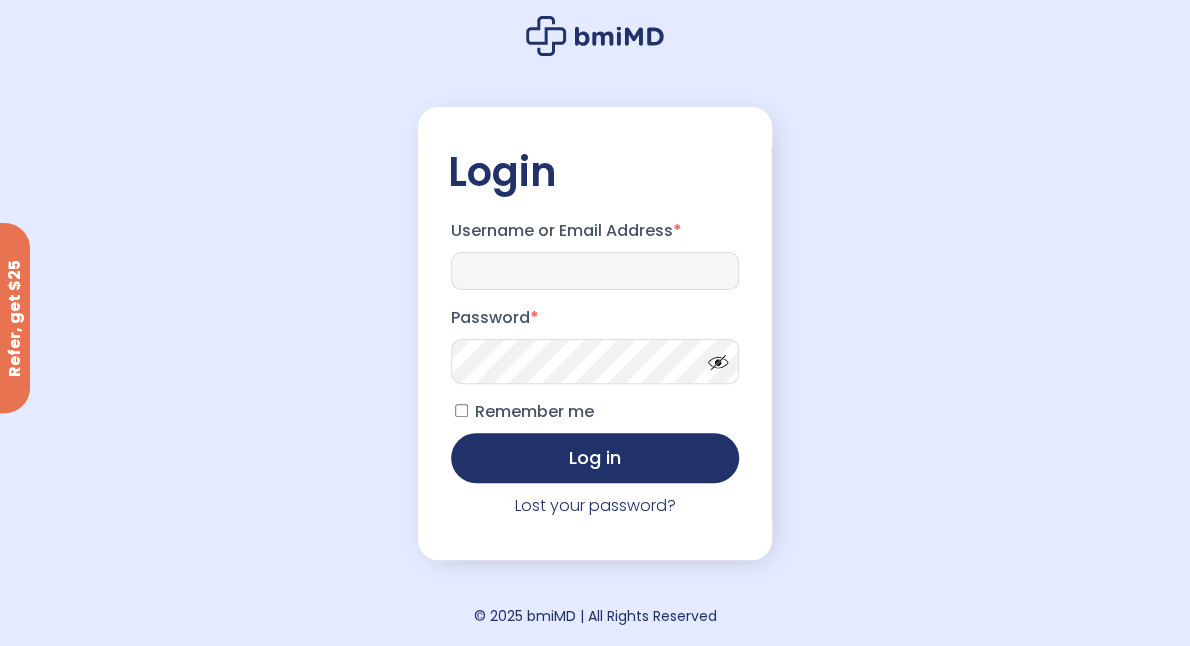click on "Username or Email Address  *" at bounding box center [595, 271] 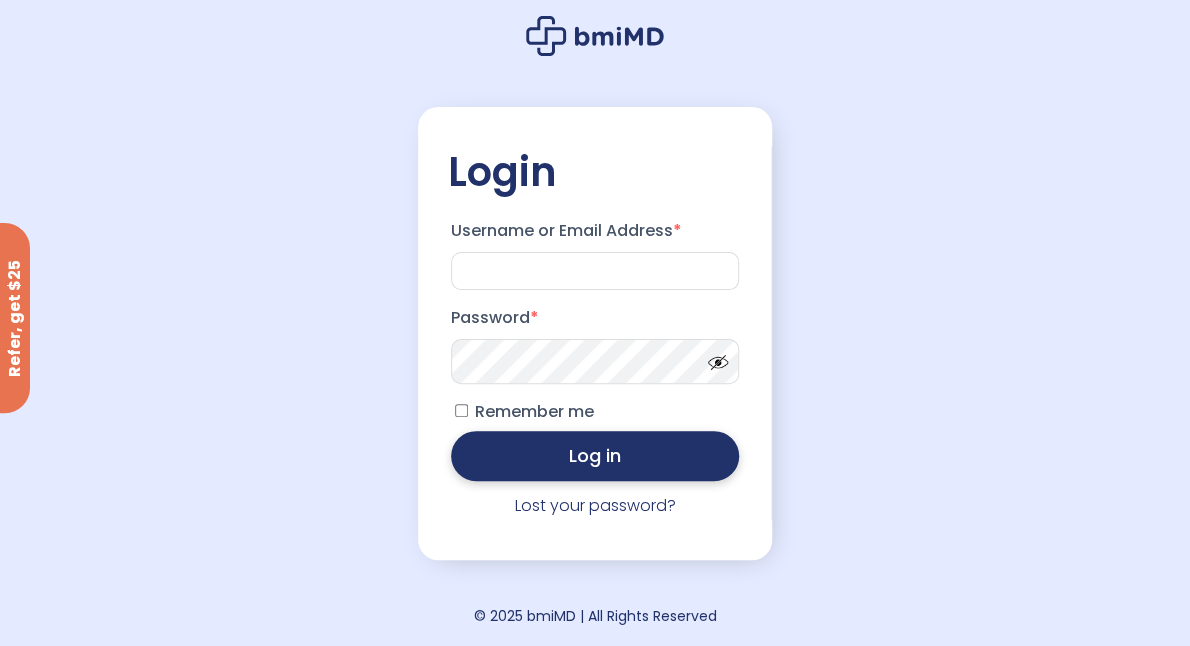 click on "Log in" at bounding box center [595, 456] 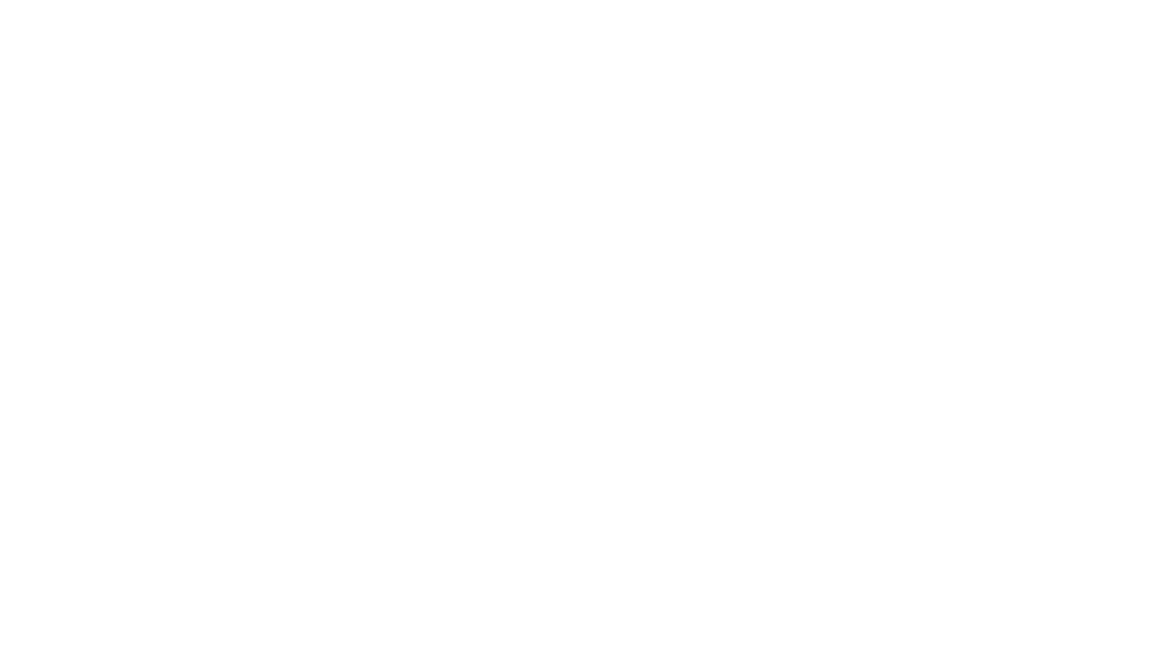 scroll, scrollTop: 0, scrollLeft: 0, axis: both 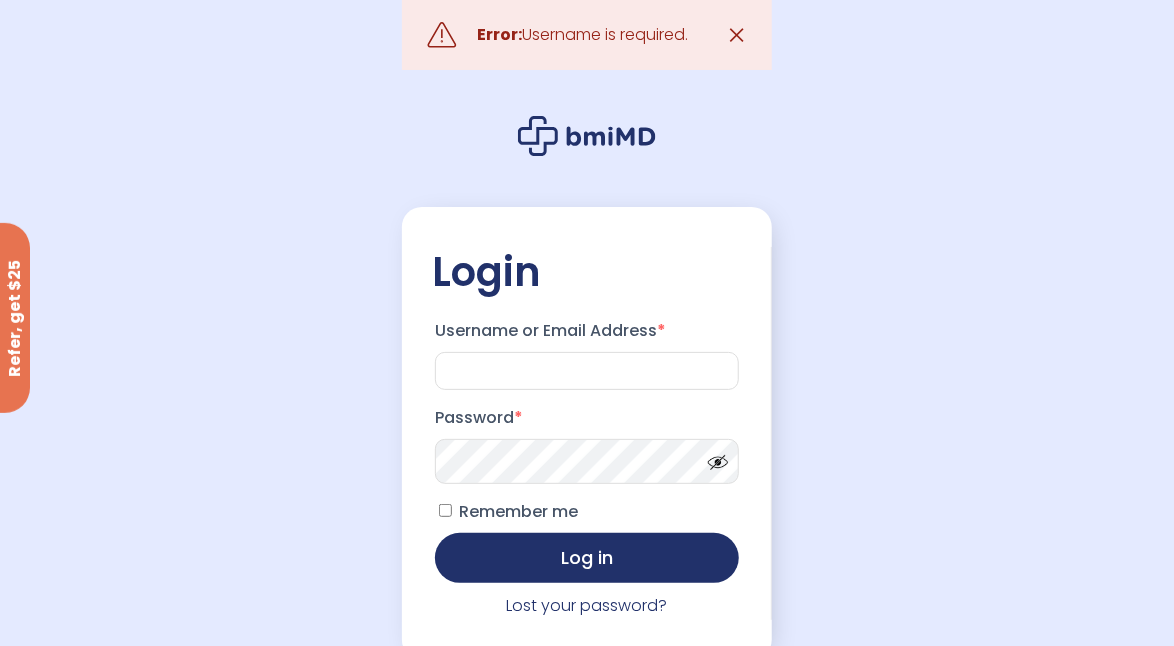 click on "Login
Username or Email Address  *
Password  *
Remember me
Log in
Lost your password?" at bounding box center (587, 433) 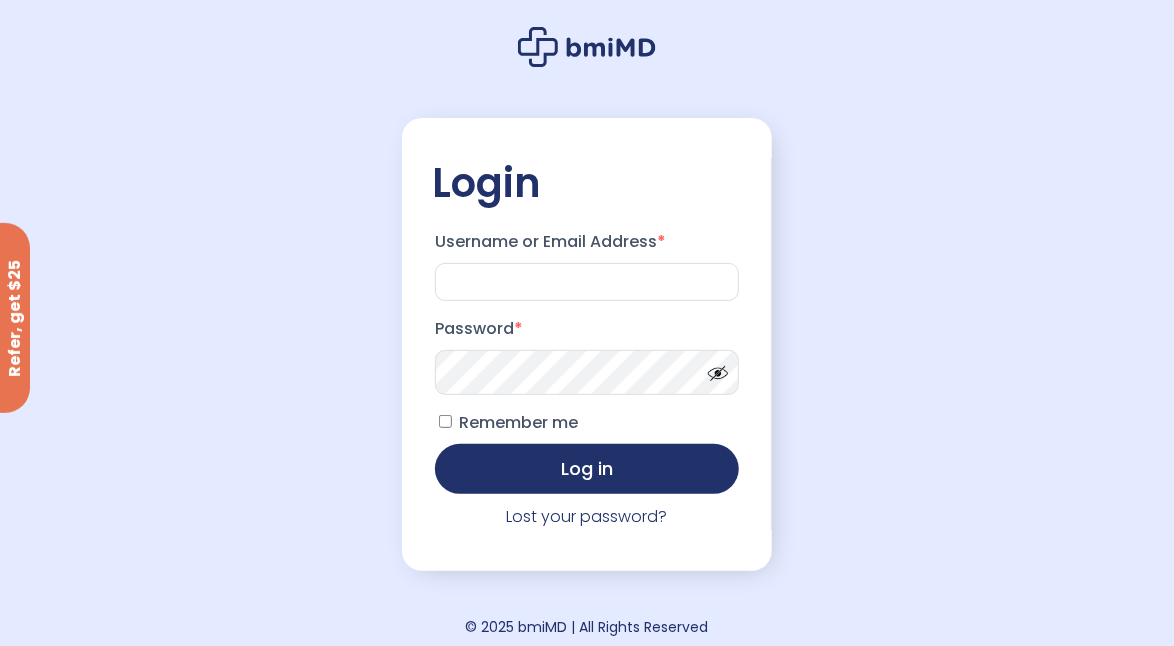 scroll, scrollTop: 100, scrollLeft: 0, axis: vertical 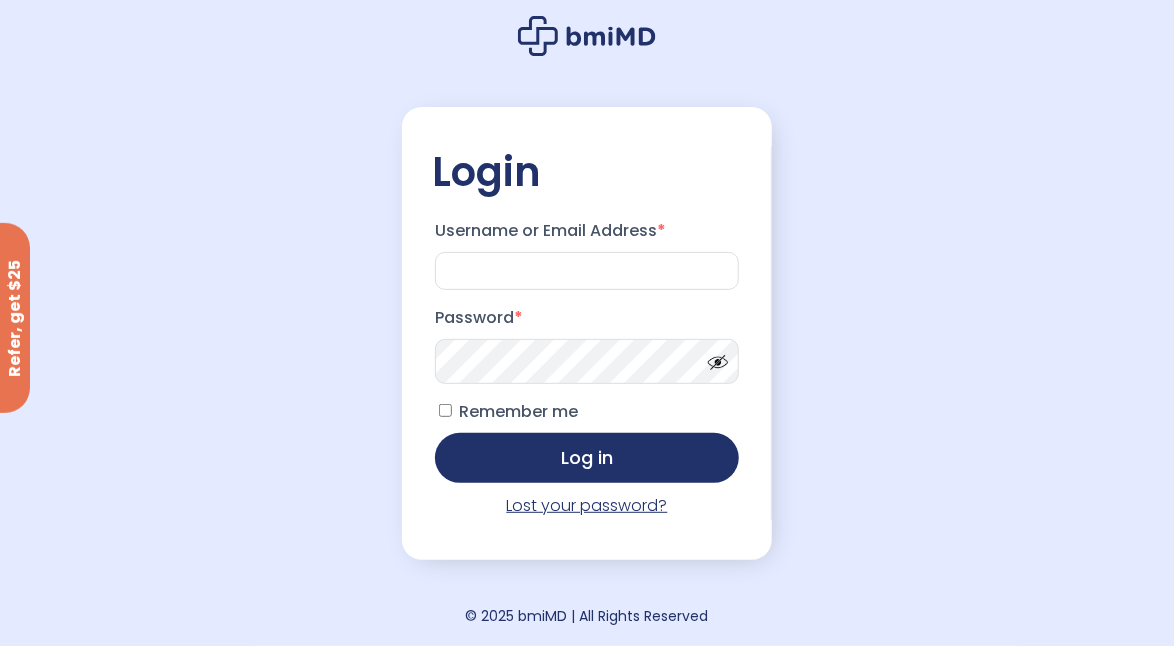click on "Lost your password?" at bounding box center [586, 505] 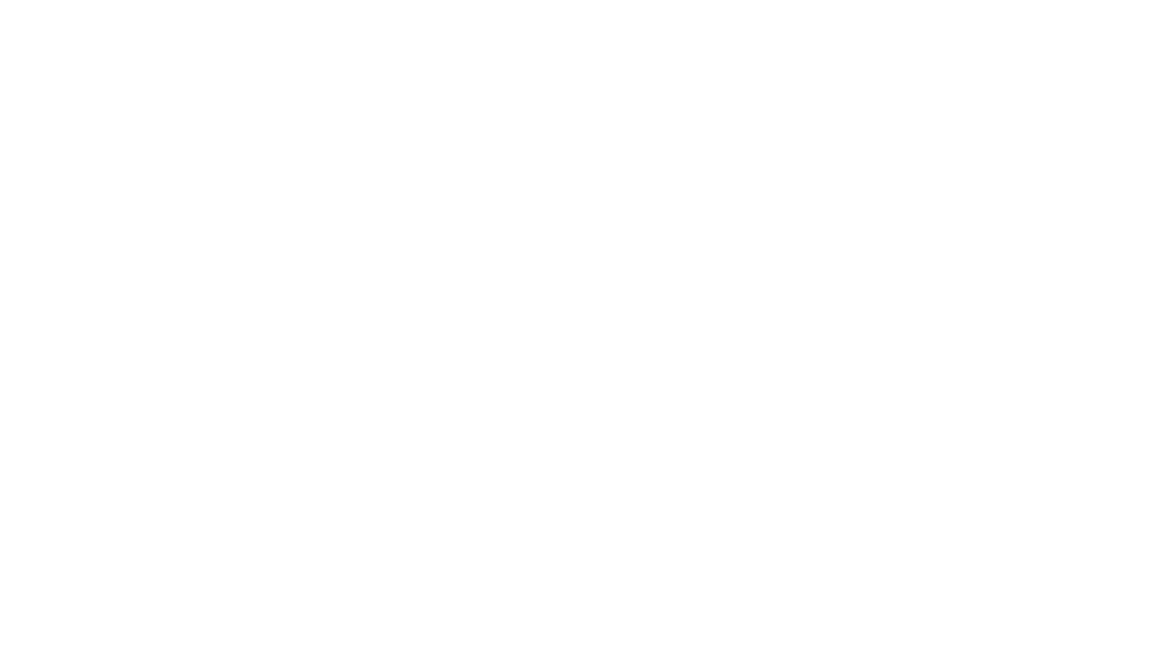 scroll, scrollTop: 0, scrollLeft: 0, axis: both 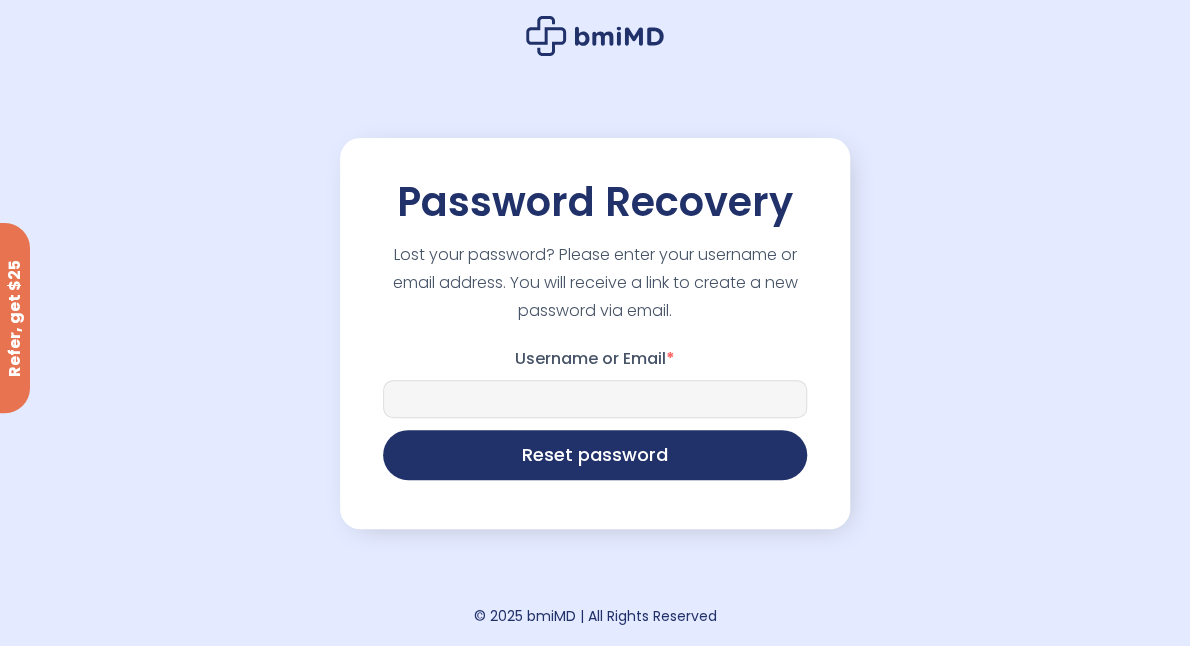 click on "Username or Email  *" at bounding box center (595, 399) 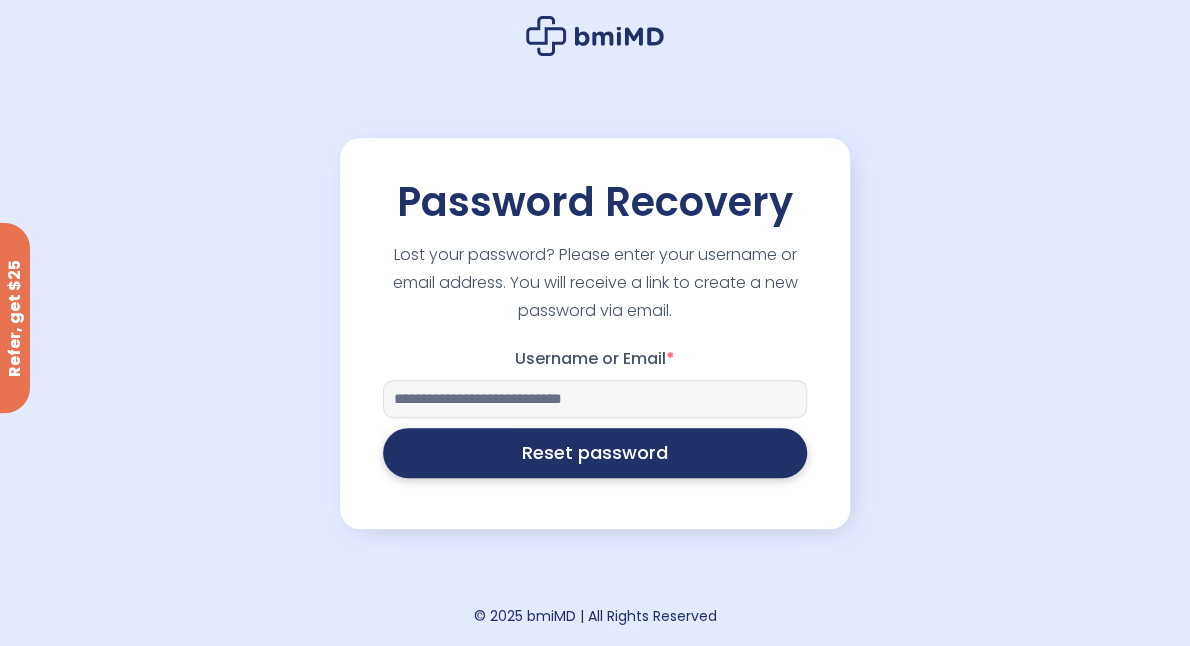 type on "**********" 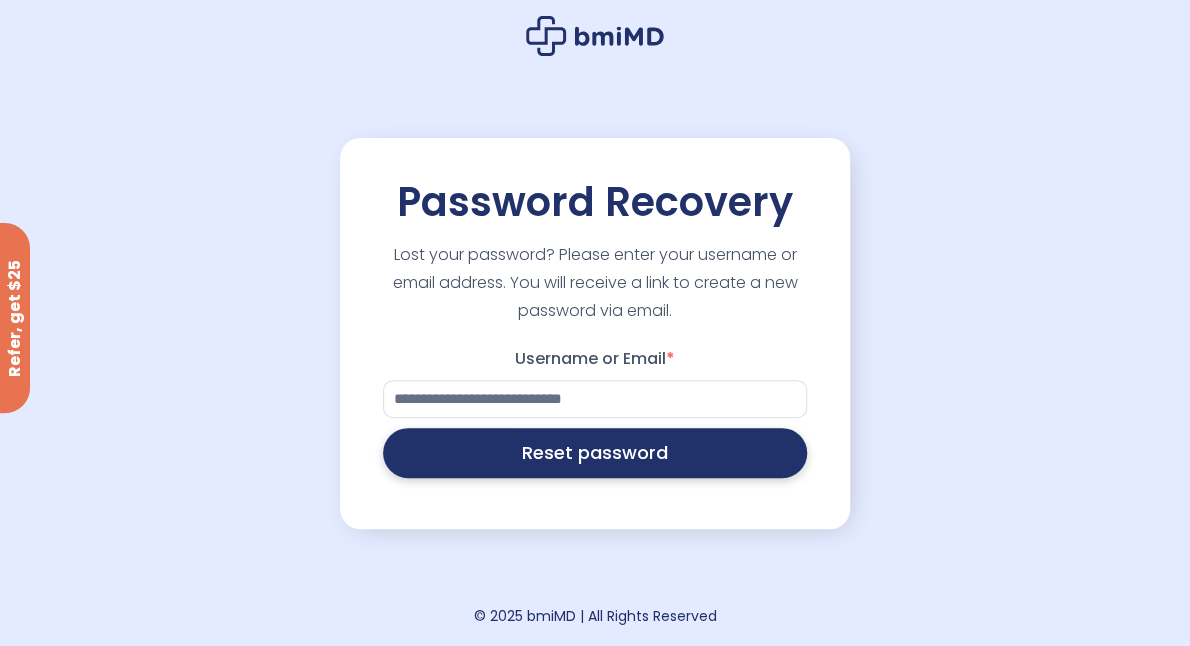 click on "Reset password" at bounding box center [595, 453] 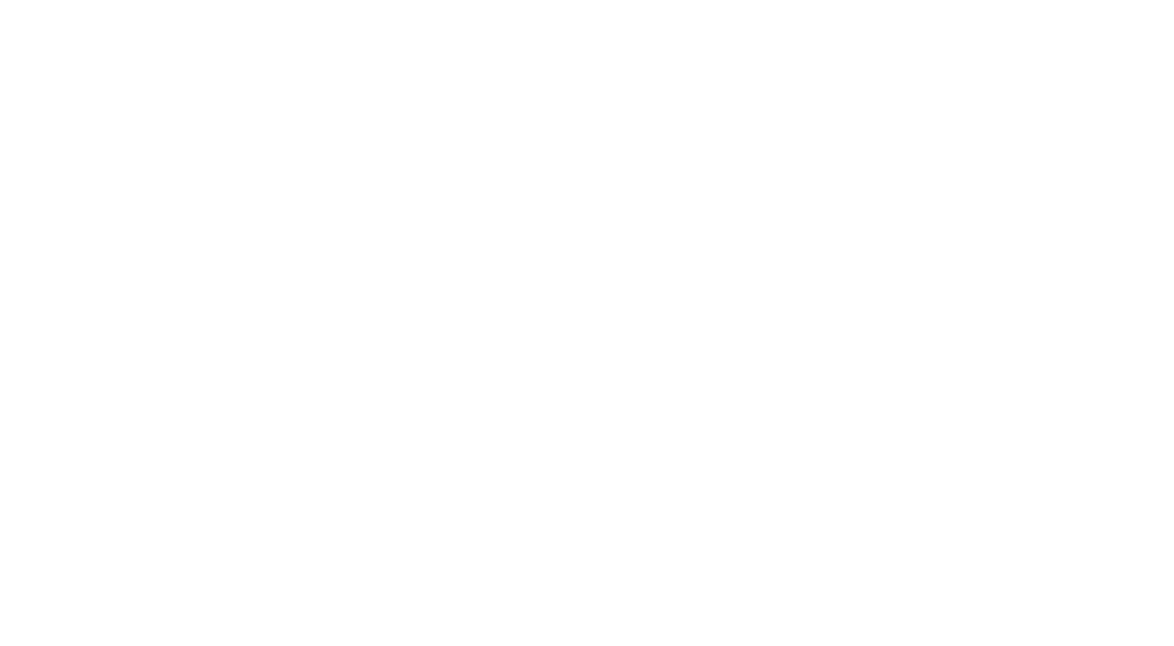 scroll, scrollTop: 0, scrollLeft: 0, axis: both 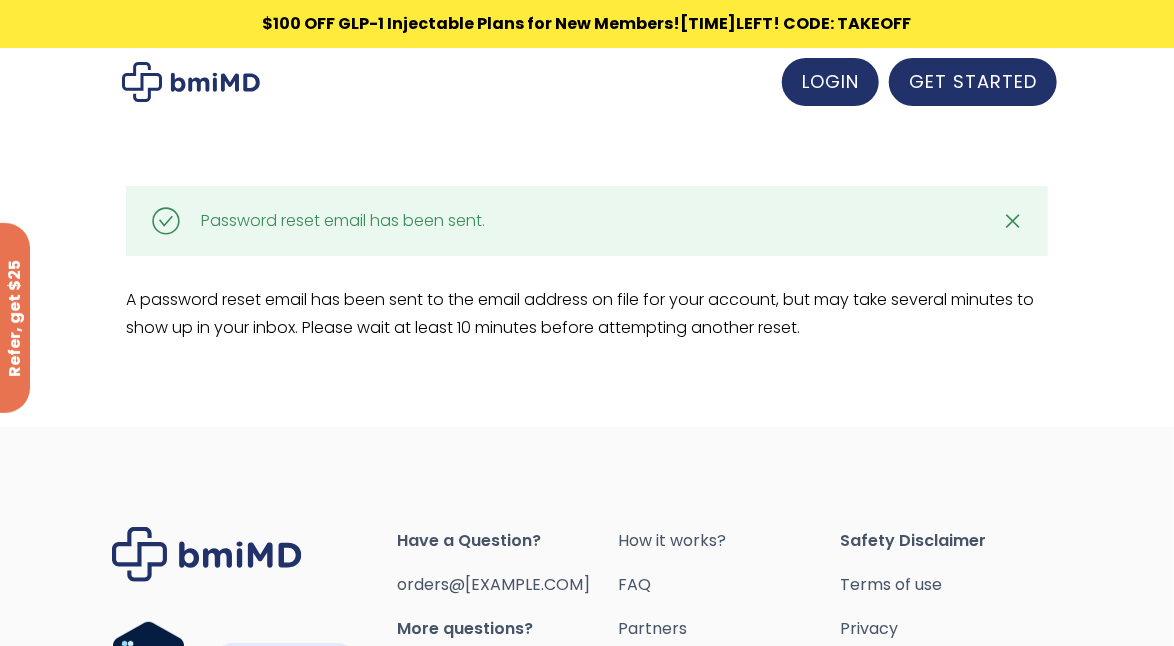 click at bounding box center [587, 82] 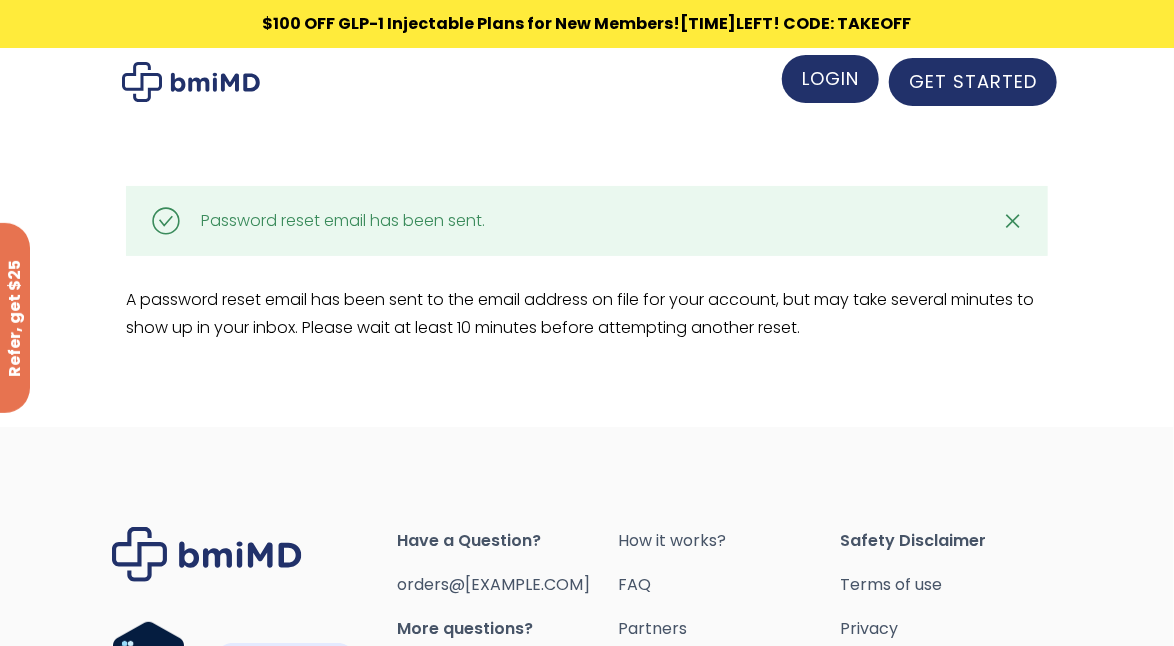 click on "LOGIN" at bounding box center (830, 78) 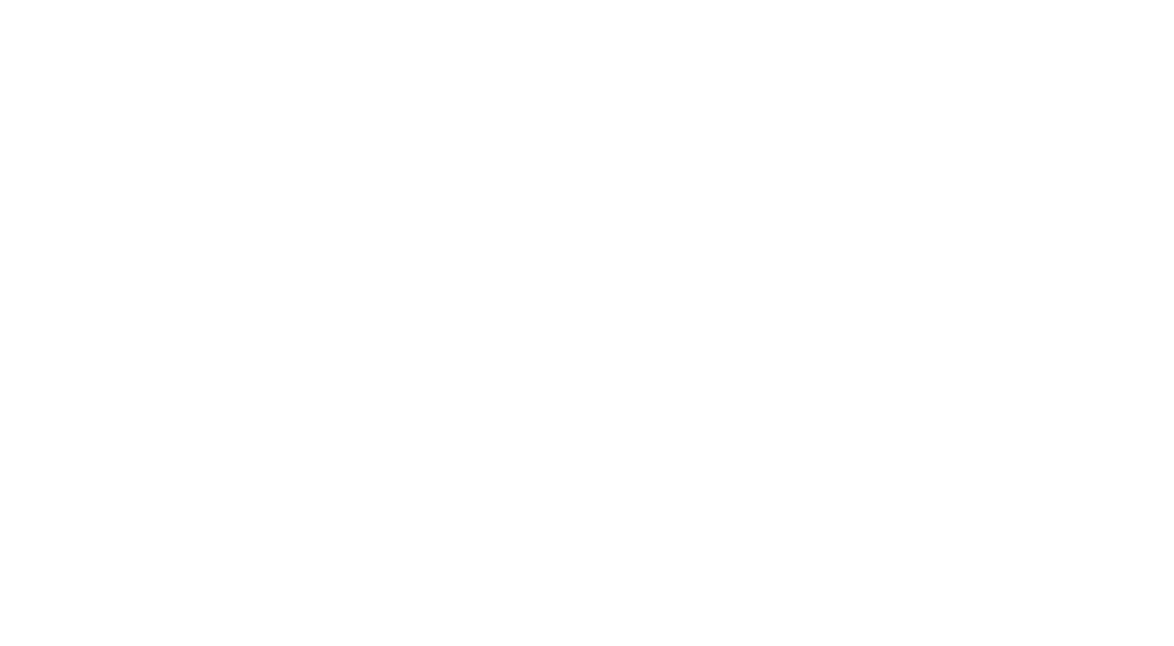 scroll, scrollTop: 0, scrollLeft: 0, axis: both 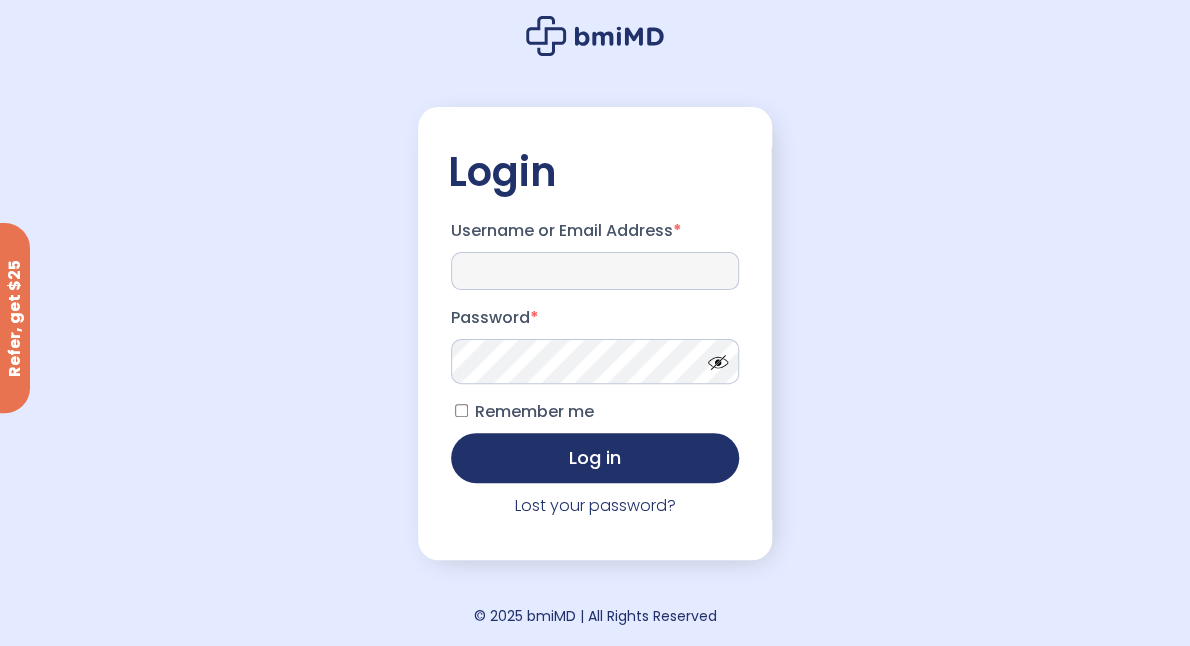 click on "Username or Email Address  *" at bounding box center (595, 271) 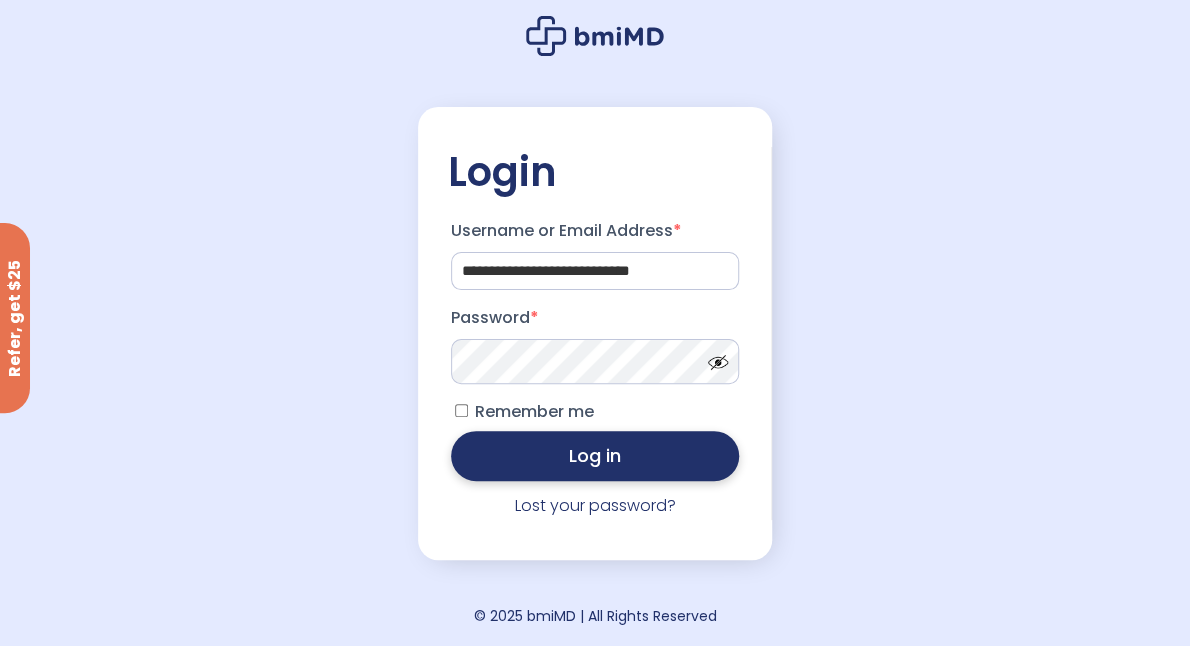 click on "Log in" at bounding box center (595, 456) 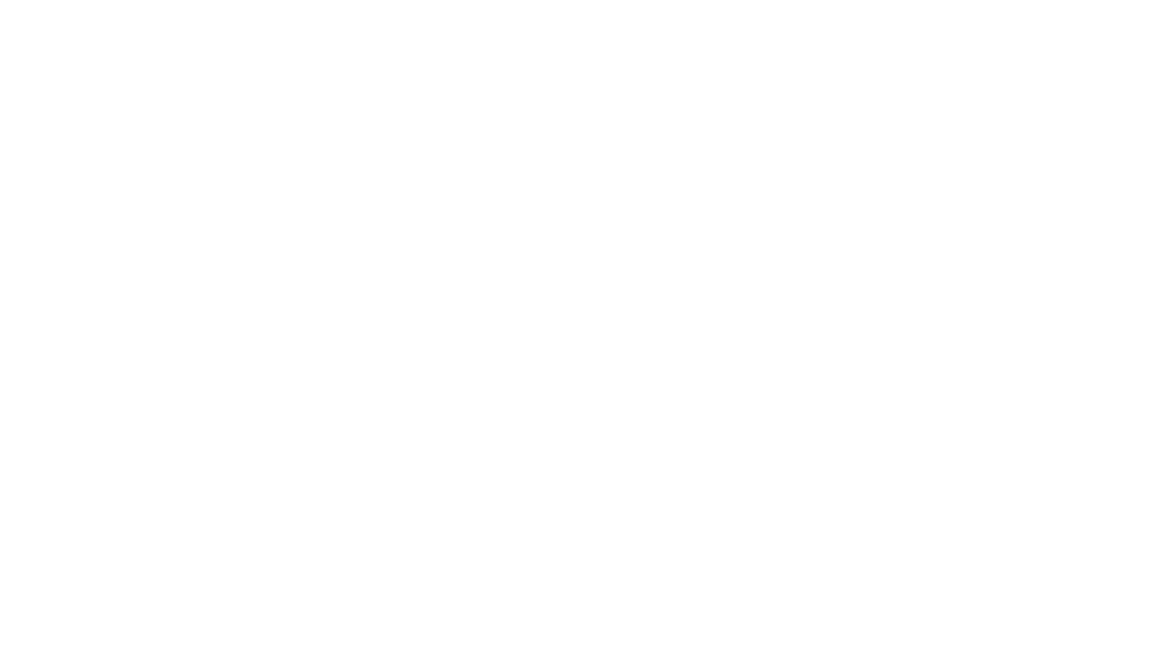 scroll, scrollTop: 0, scrollLeft: 0, axis: both 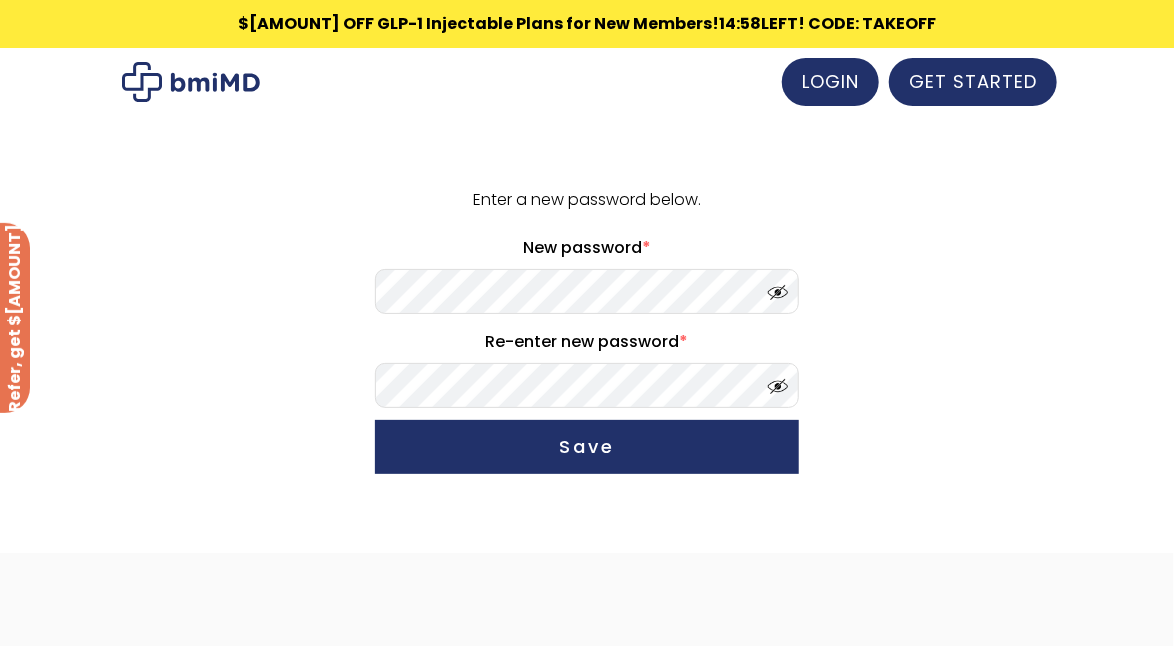 click on "Enter a new password below.
New password  *
Re-enter new password  *
Save" at bounding box center (586, 334) 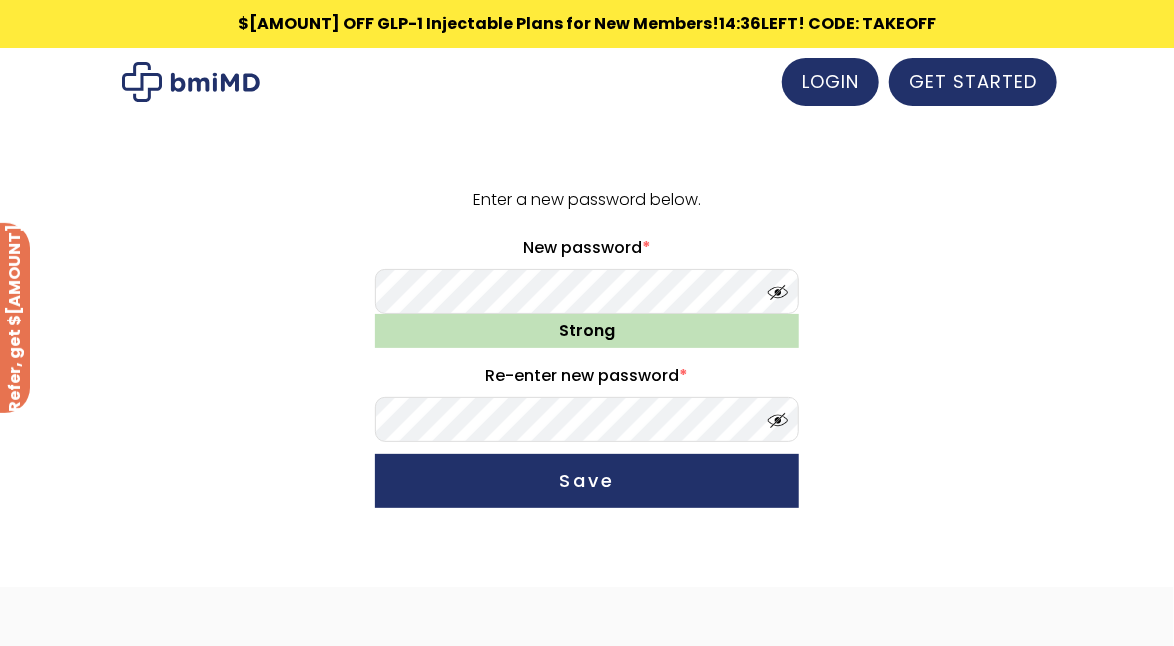 click on "Enter a new password below.
New password  *
Strong
Re-enter new password  *
Save" at bounding box center (586, 351) 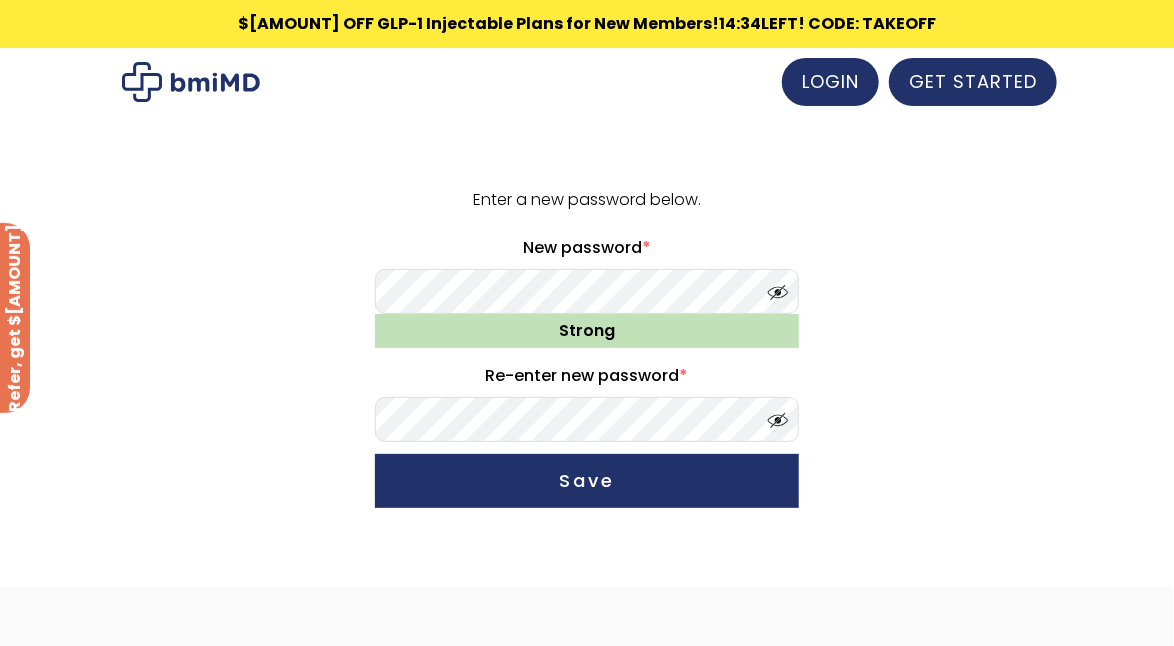 click on "Enter a new password below.
New password  *
Strong
Re-enter new password  *
Save" at bounding box center [586, 351] 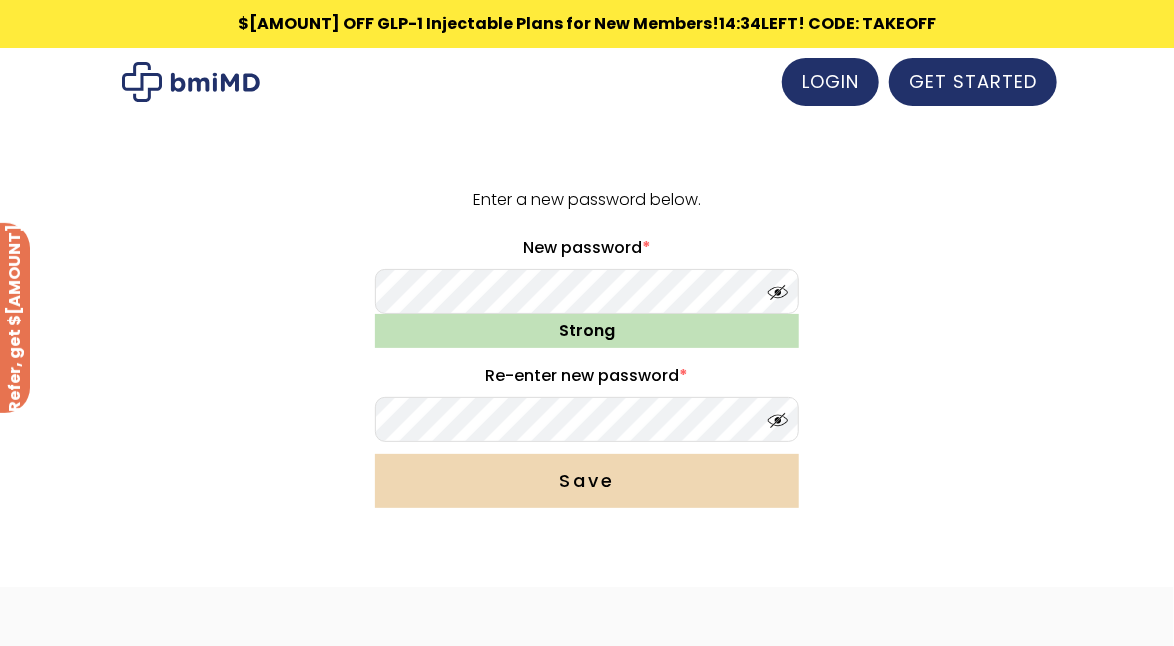 click on "Save" at bounding box center [587, 481] 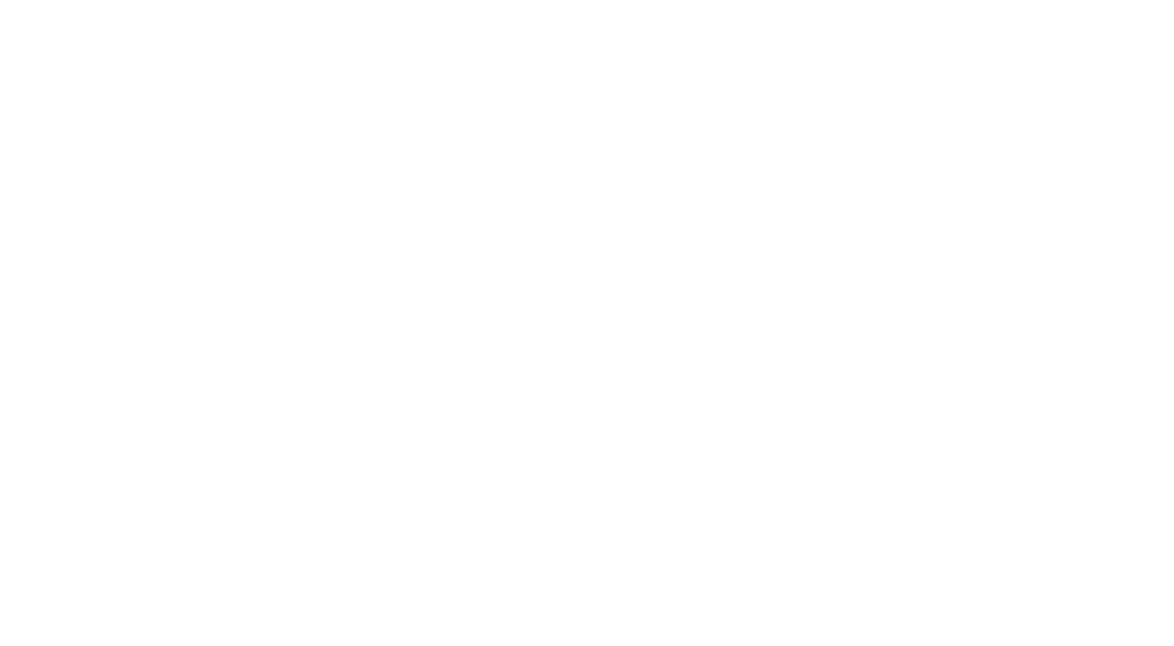 scroll, scrollTop: 0, scrollLeft: 0, axis: both 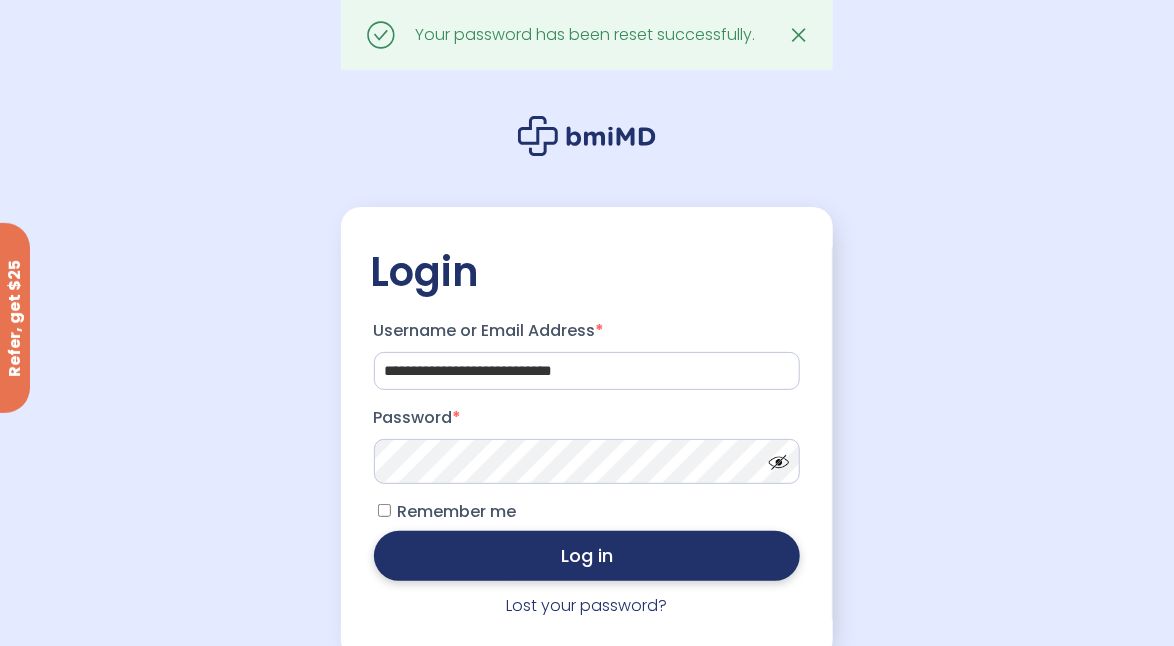 click on "Log in" at bounding box center (587, 556) 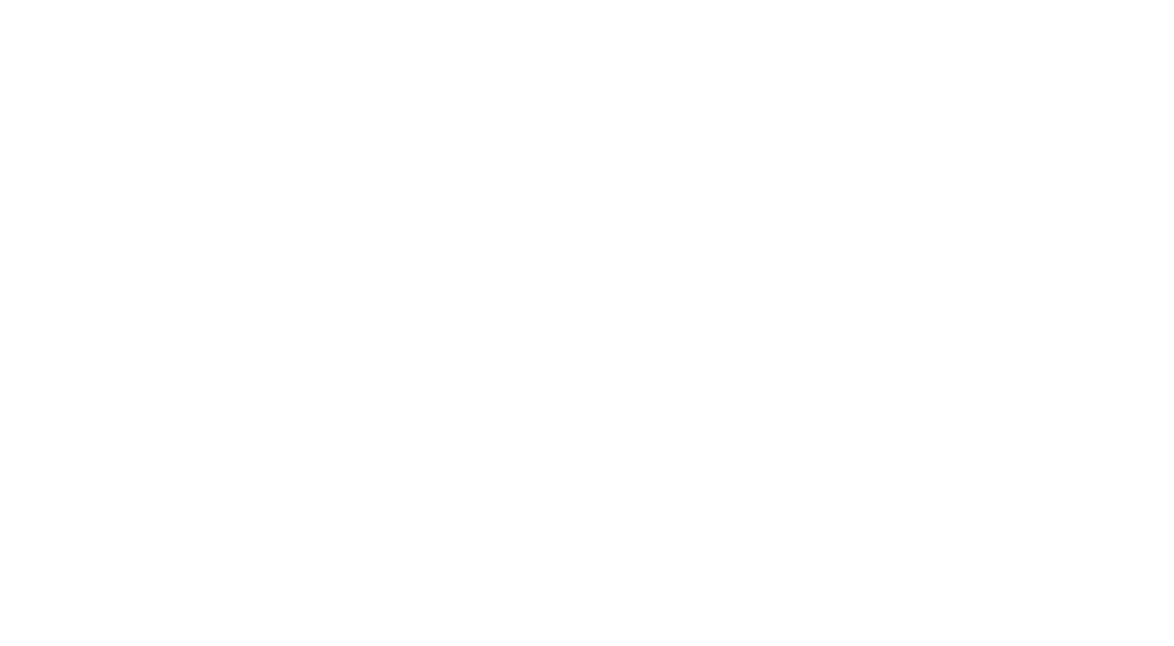 scroll, scrollTop: 0, scrollLeft: 0, axis: both 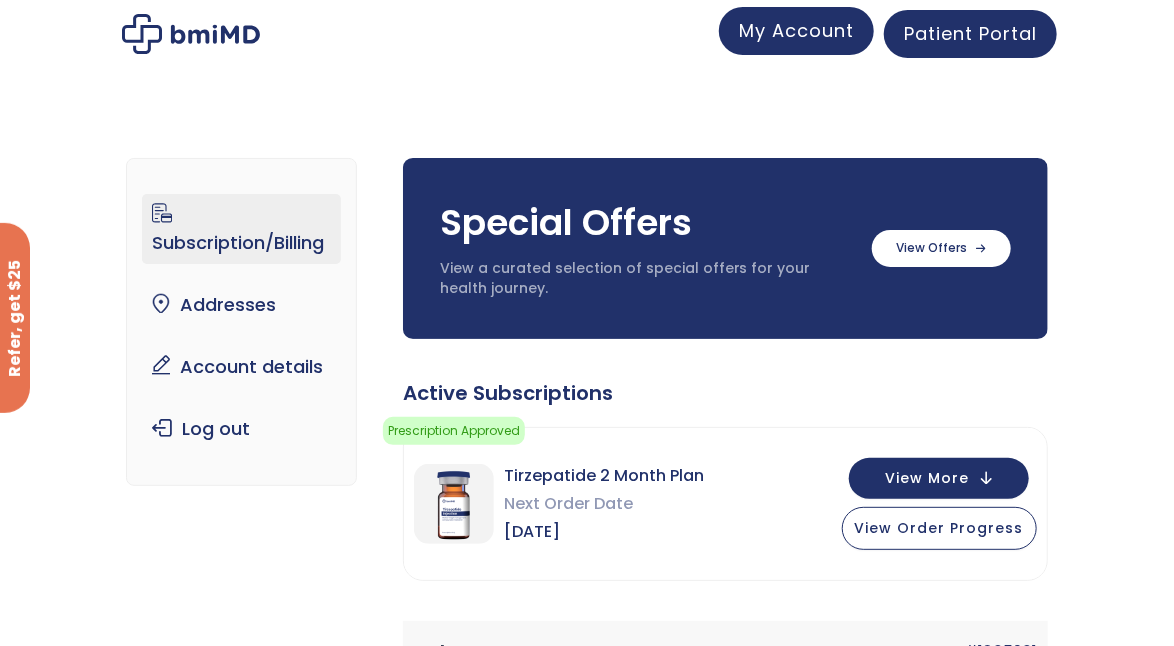 click on "My Account" at bounding box center (796, 31) 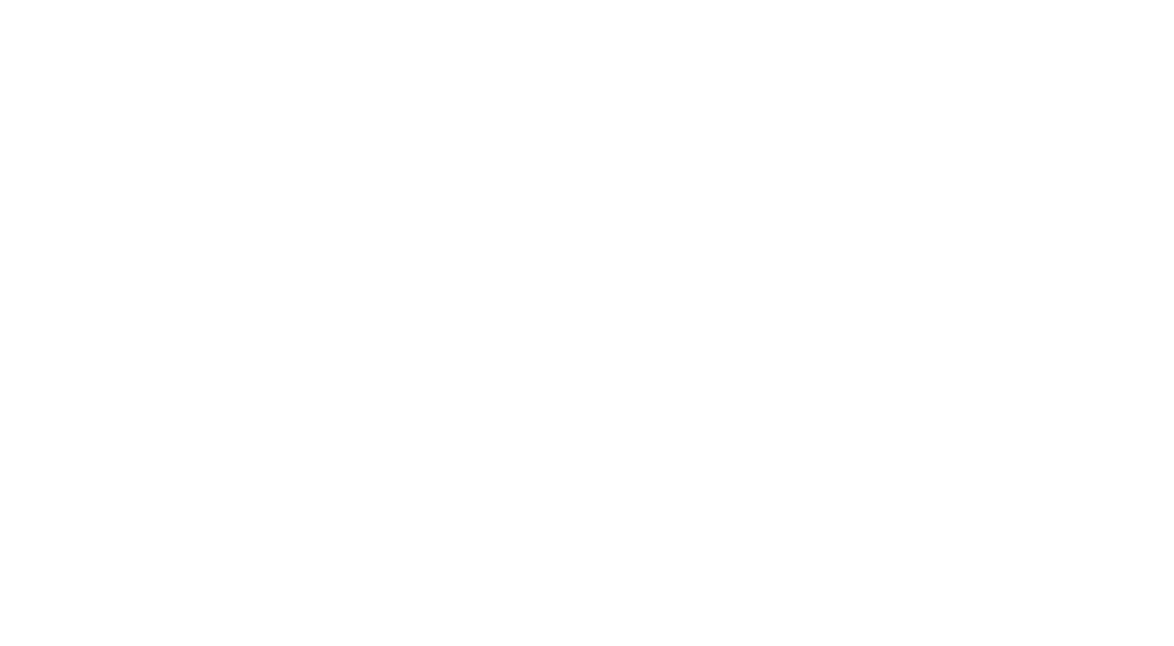 scroll, scrollTop: 0, scrollLeft: 0, axis: both 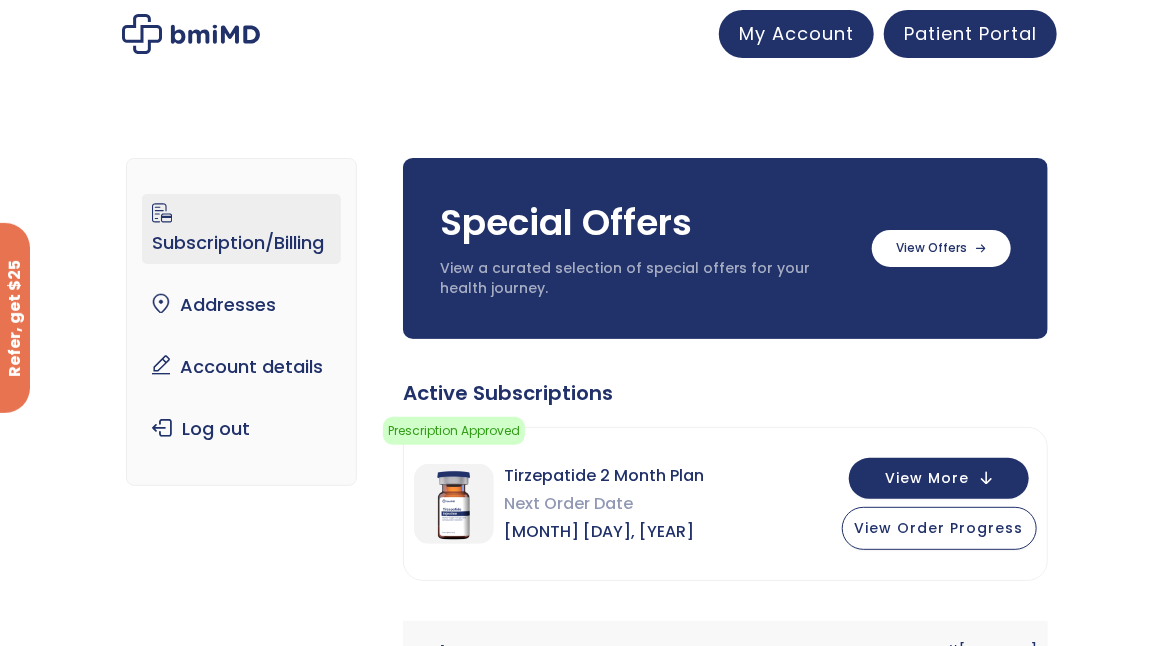 click on "Subscription/Billing" at bounding box center [241, 229] 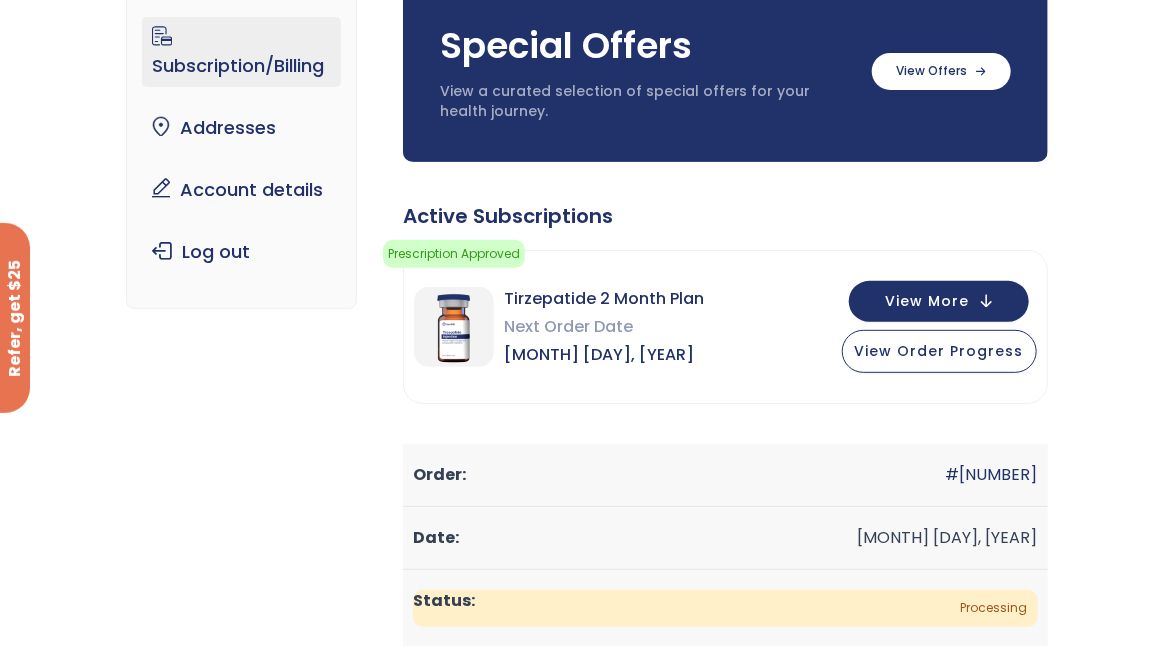 scroll, scrollTop: 379, scrollLeft: 0, axis: vertical 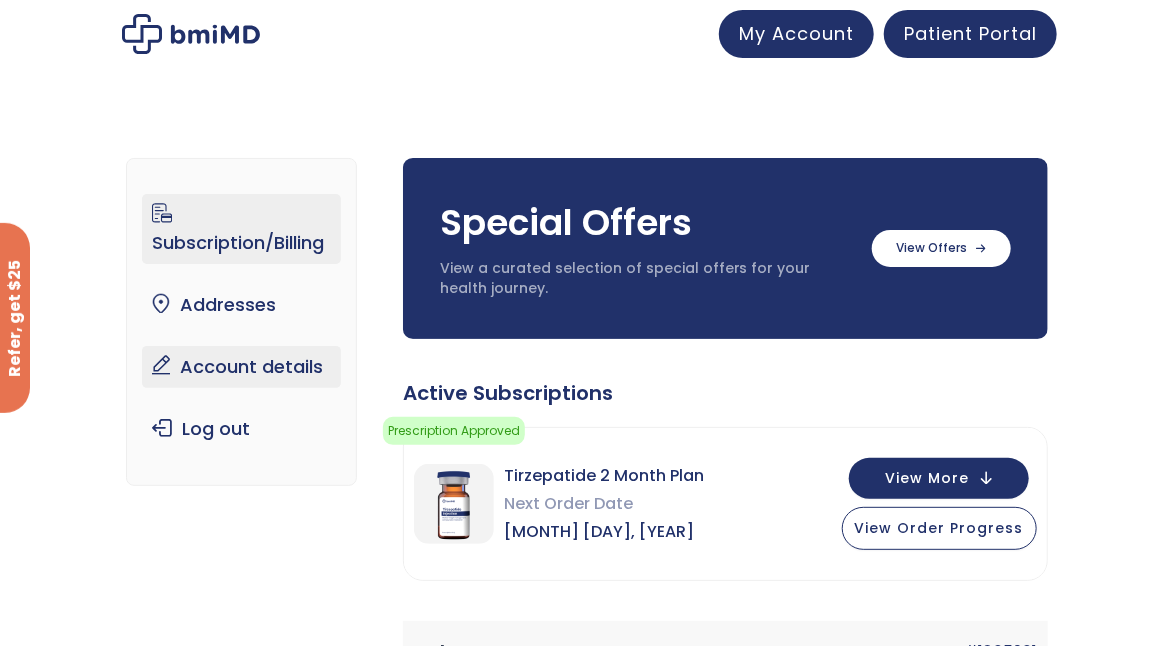 click on "Account details" at bounding box center (241, 367) 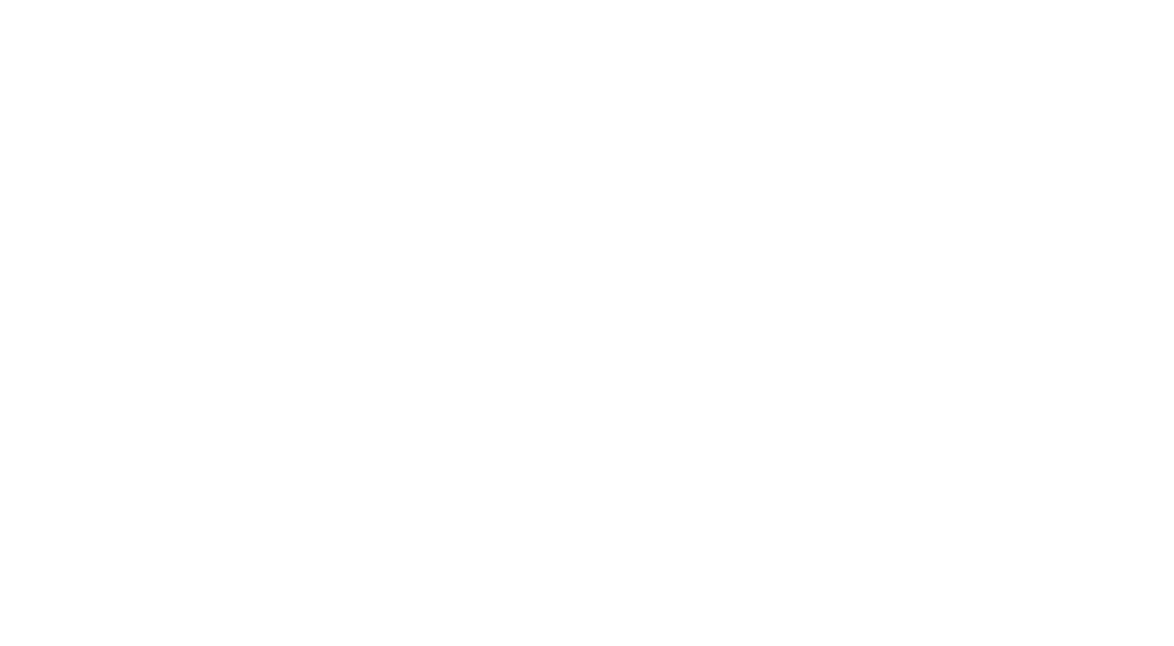 scroll, scrollTop: 0, scrollLeft: 0, axis: both 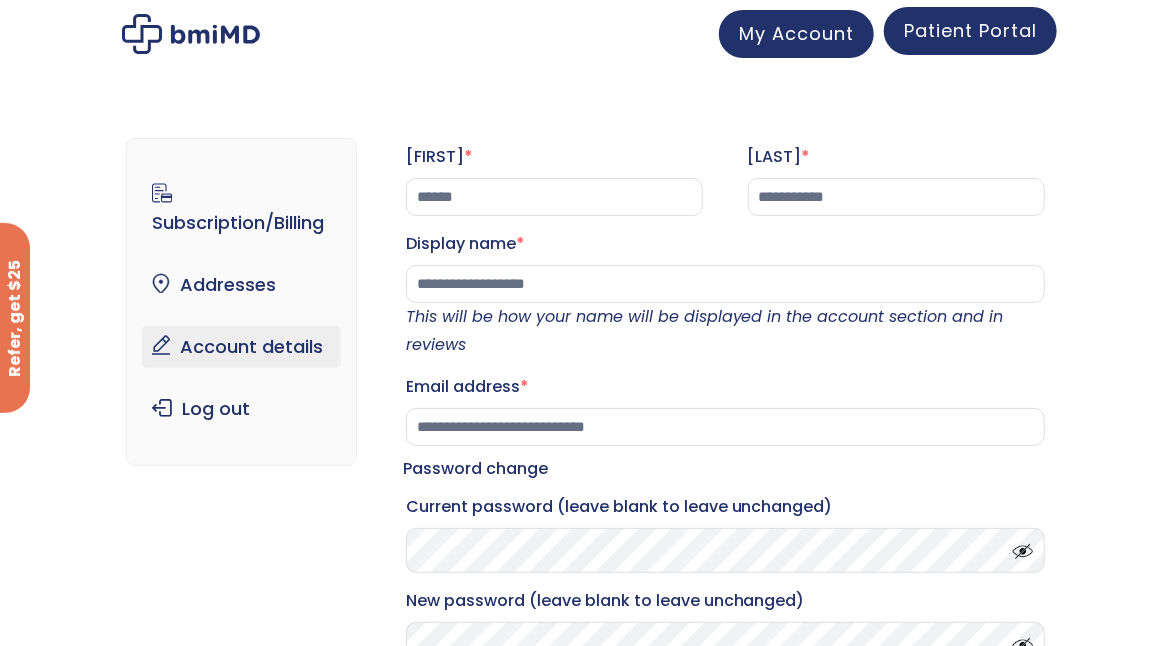 click on "Patient Portal" at bounding box center [970, 30] 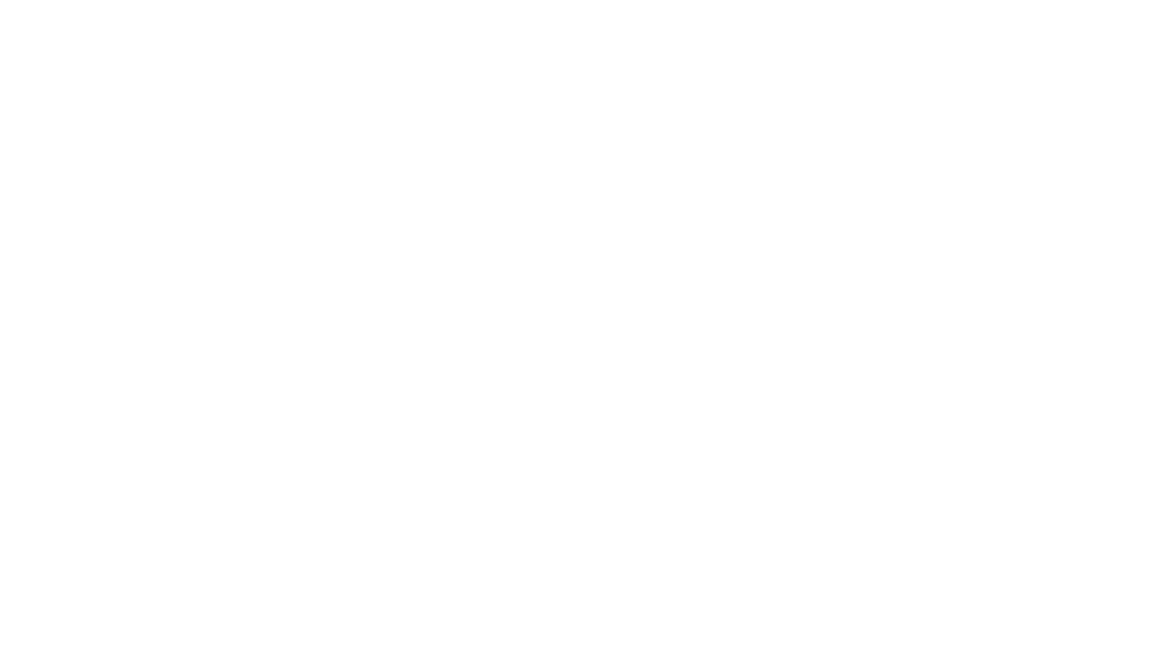scroll, scrollTop: 0, scrollLeft: 0, axis: both 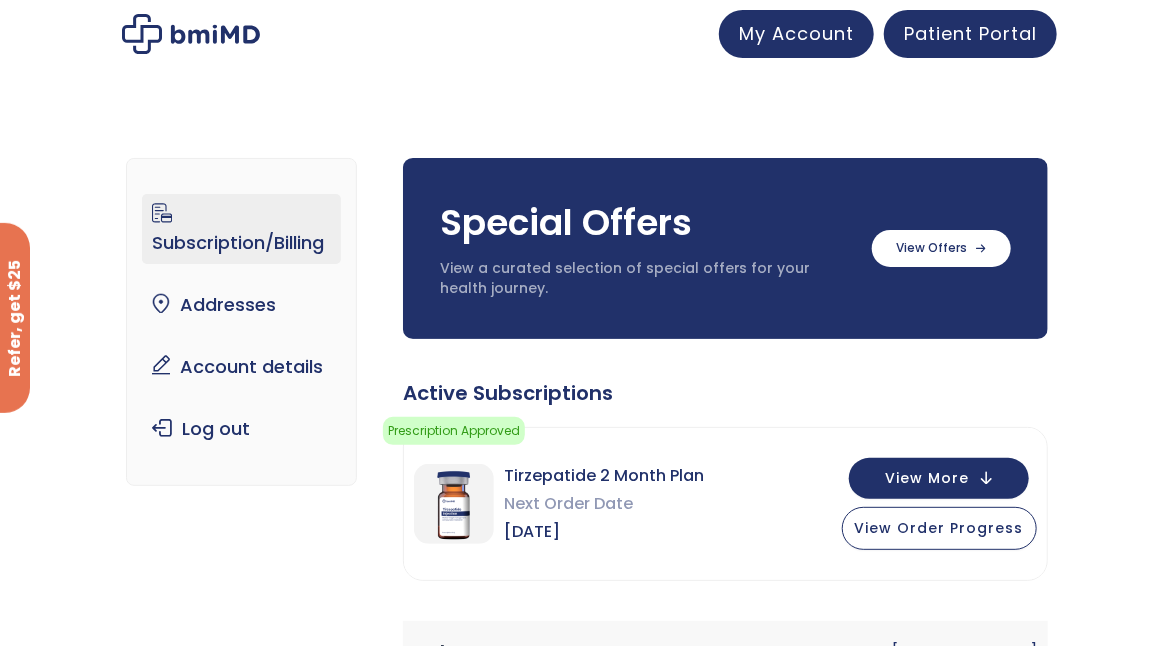 click on "Subscription/Billing" at bounding box center [241, 229] 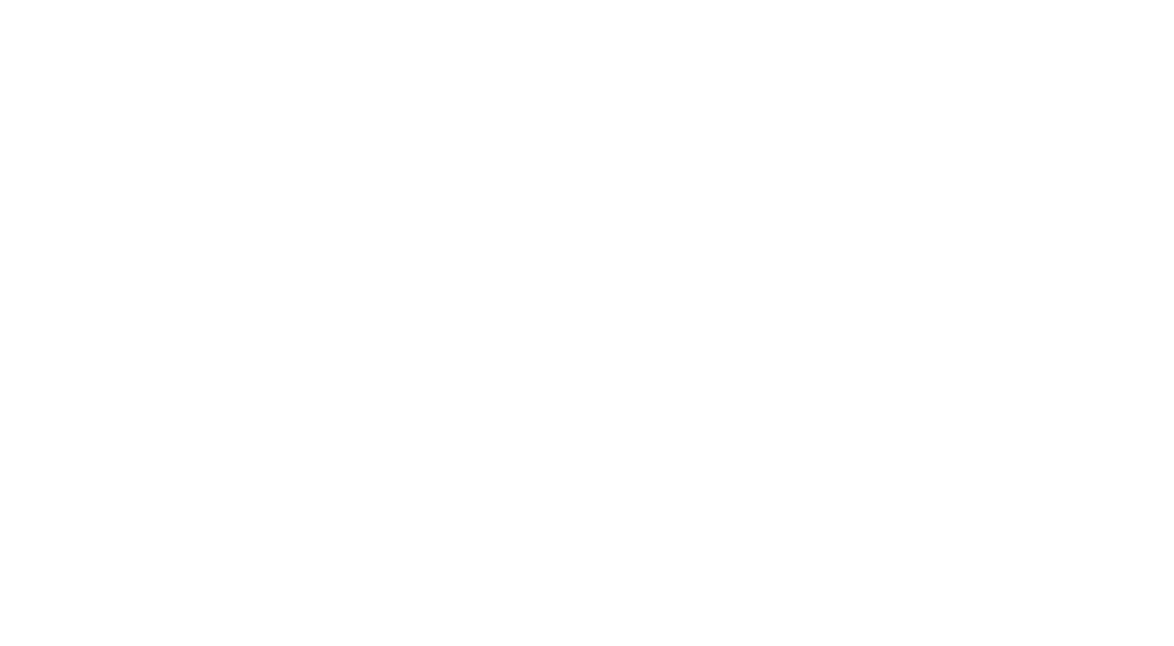 scroll, scrollTop: 0, scrollLeft: 0, axis: both 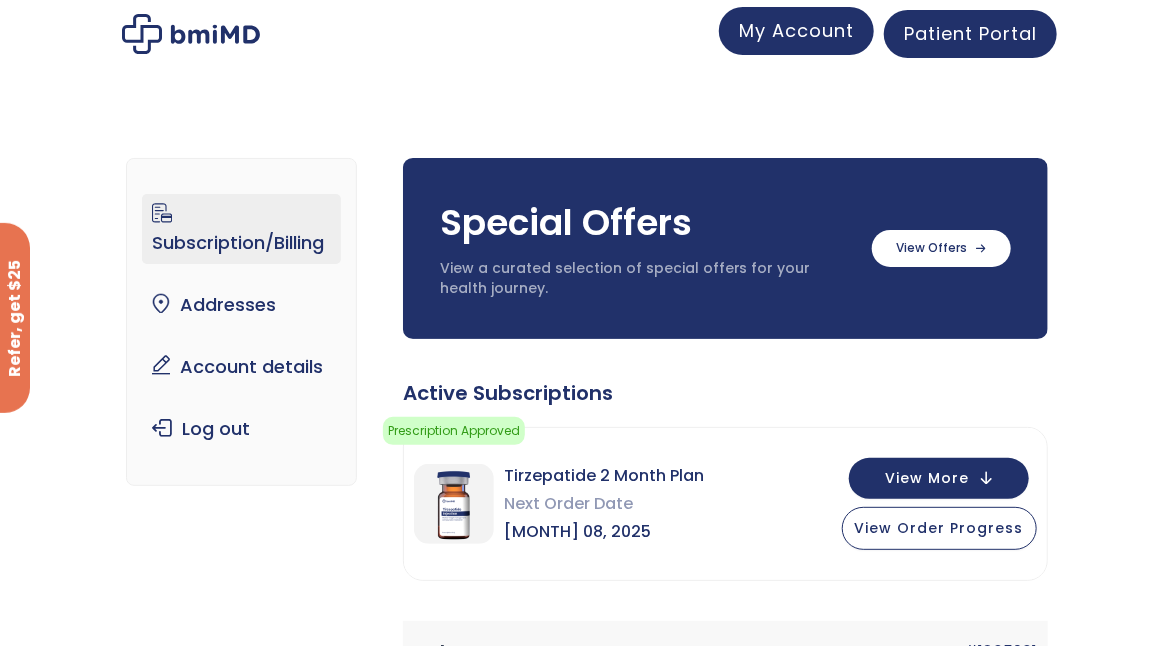 click on "My Account" at bounding box center [796, 30] 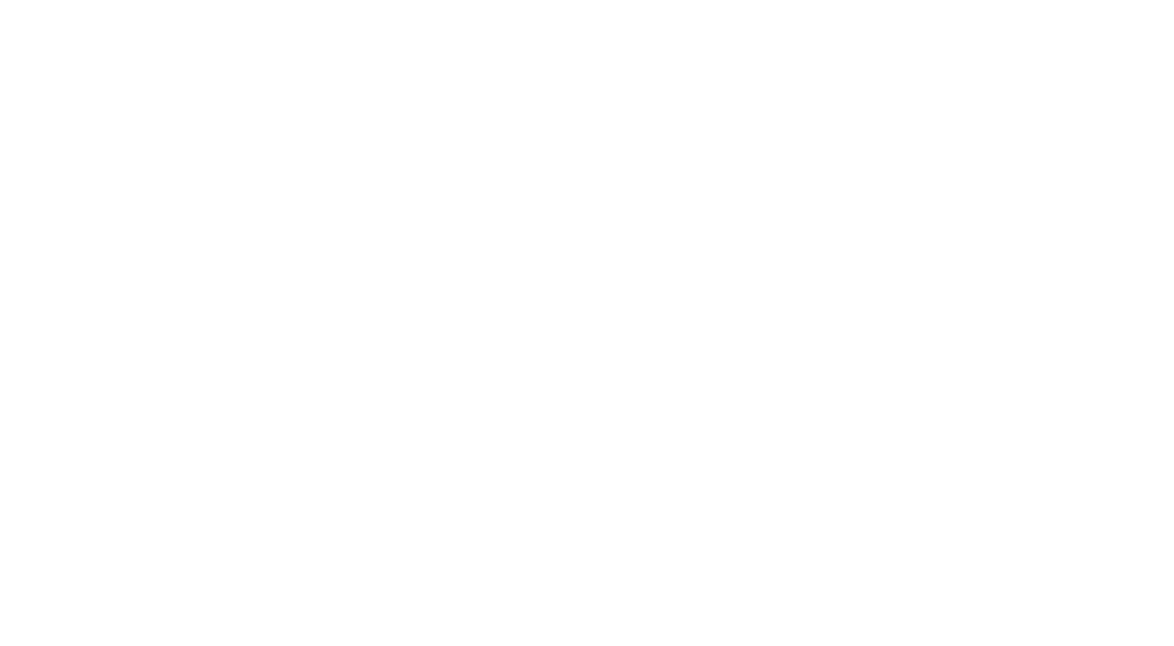 scroll, scrollTop: 0, scrollLeft: 0, axis: both 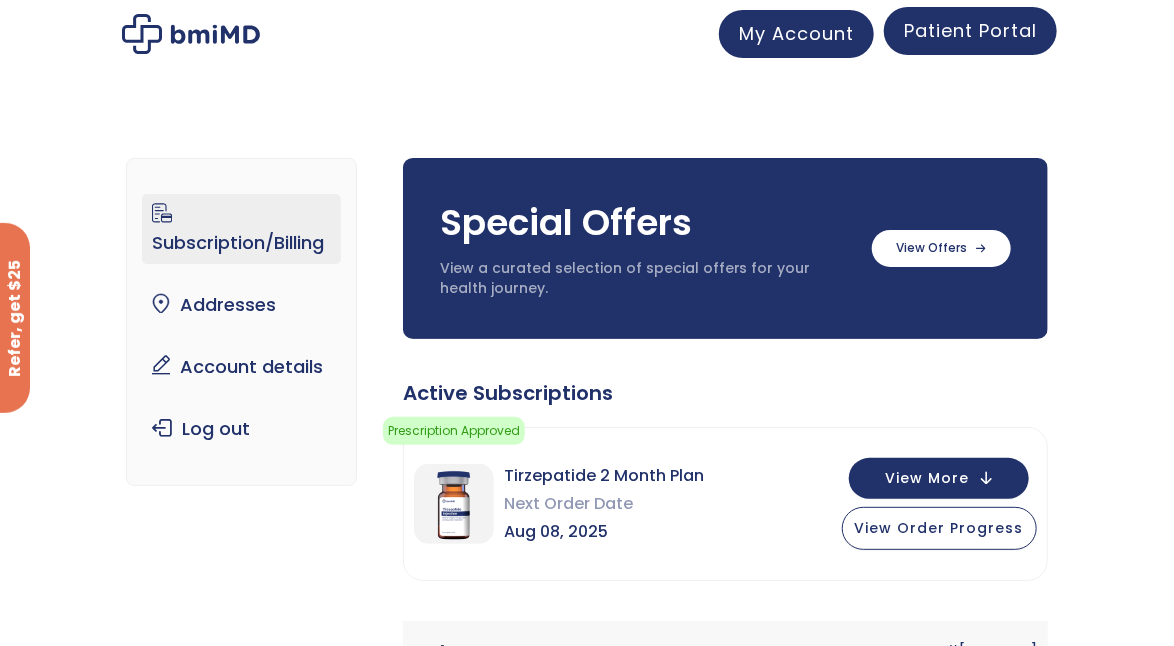 click on "Patient Portal" at bounding box center (970, 30) 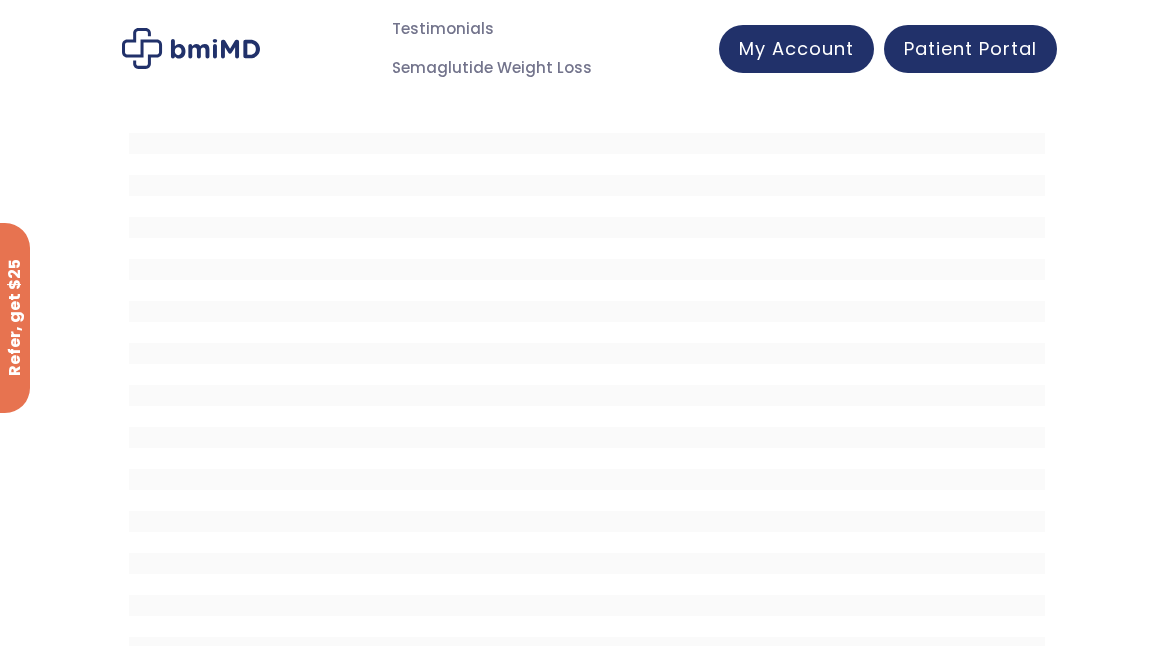 scroll, scrollTop: 0, scrollLeft: 0, axis: both 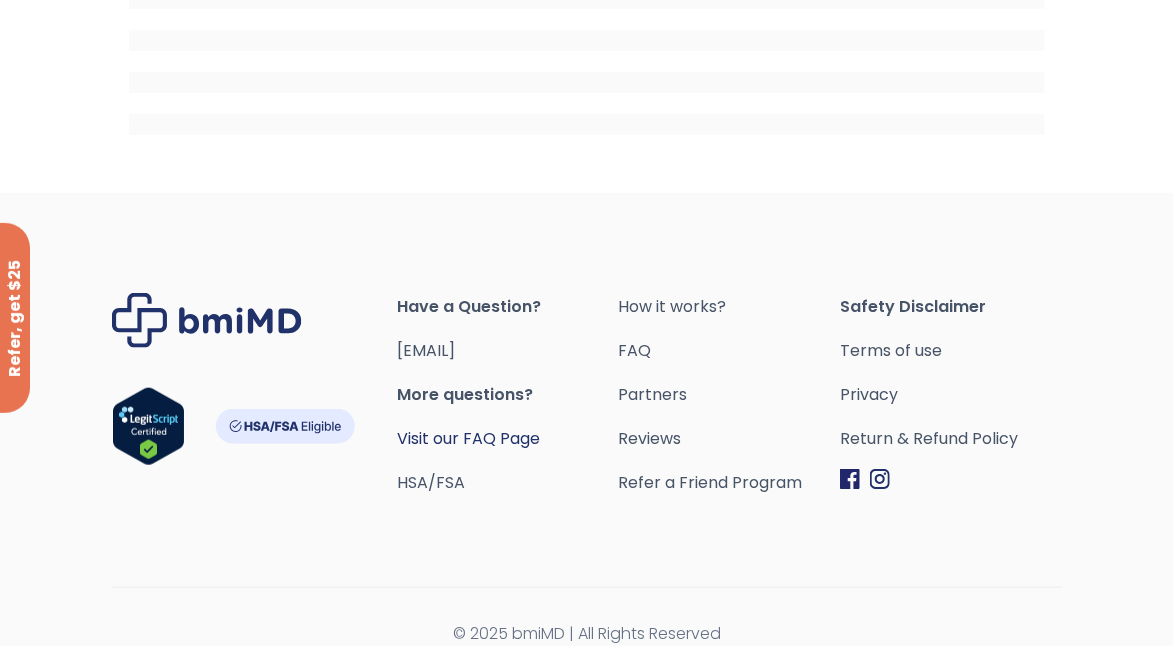 click on "Visit our FAQ Page" at bounding box center [468, 438] 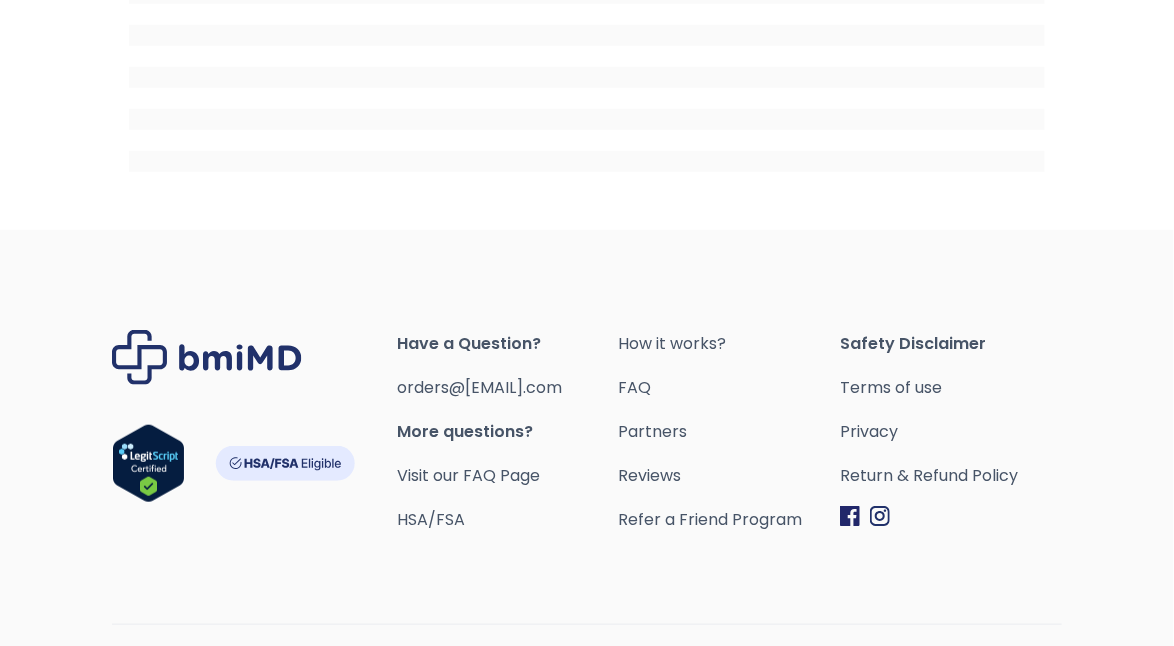 scroll, scrollTop: 565, scrollLeft: 0, axis: vertical 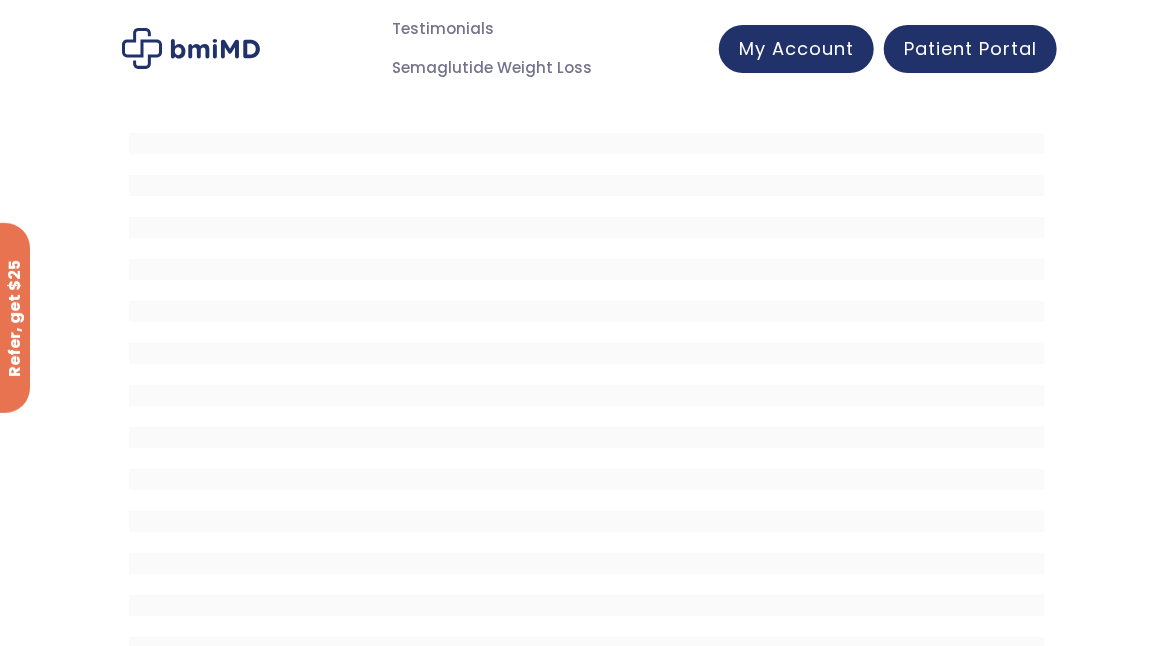 click at bounding box center [191, 48] 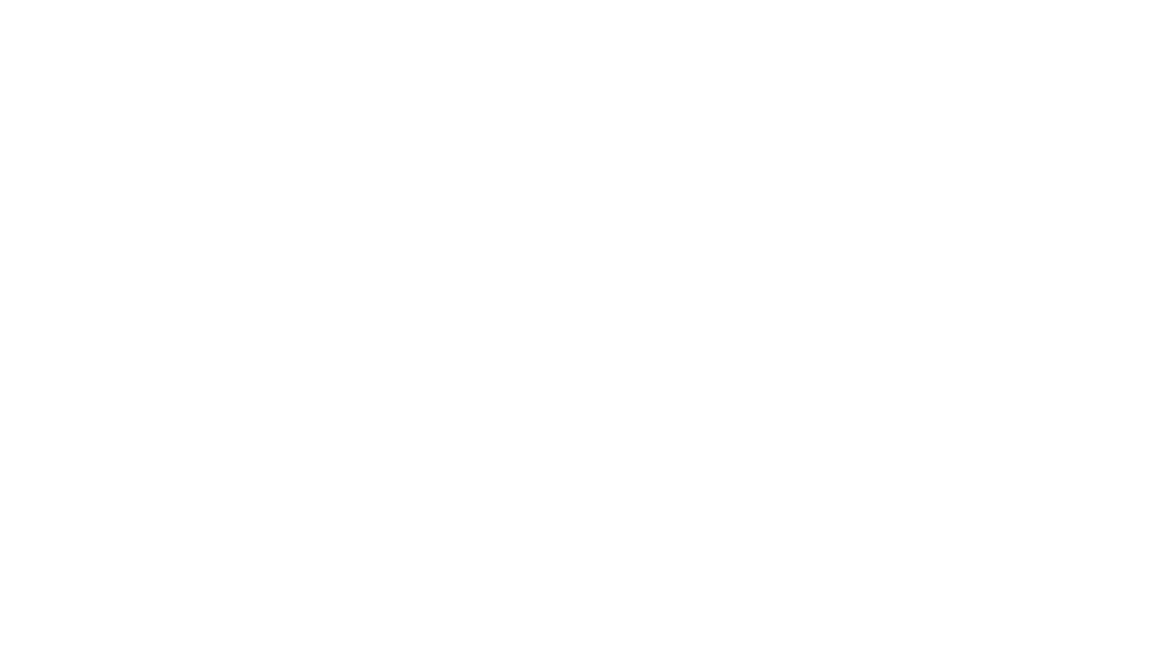 scroll, scrollTop: 0, scrollLeft: 0, axis: both 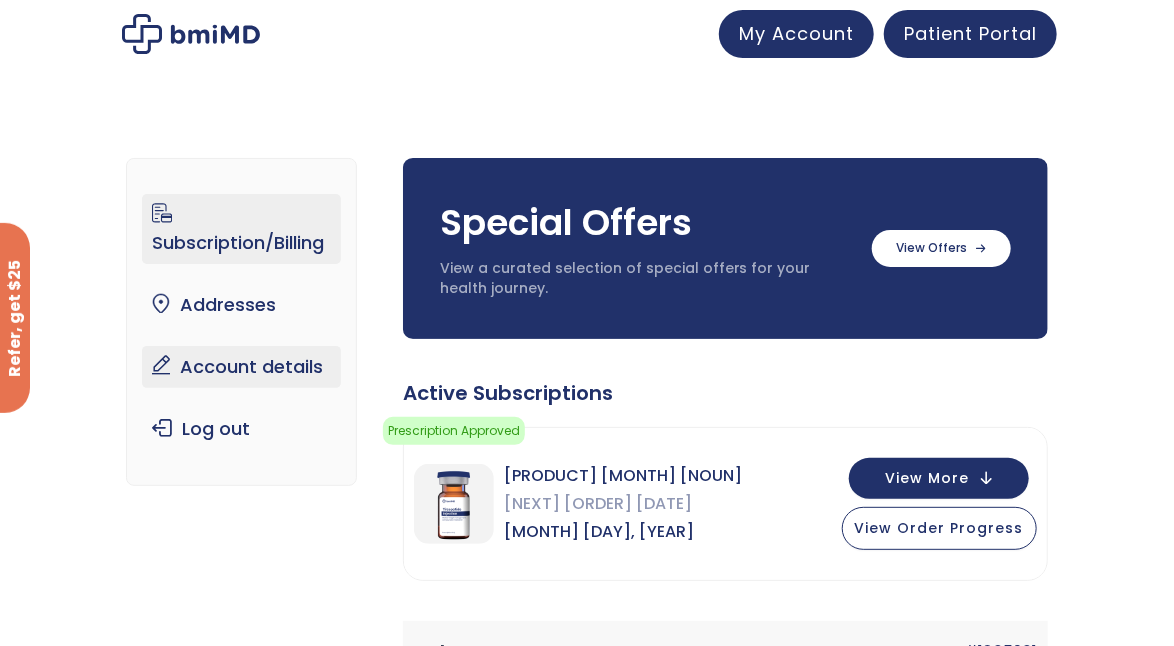 click on "Account details" at bounding box center [241, 367] 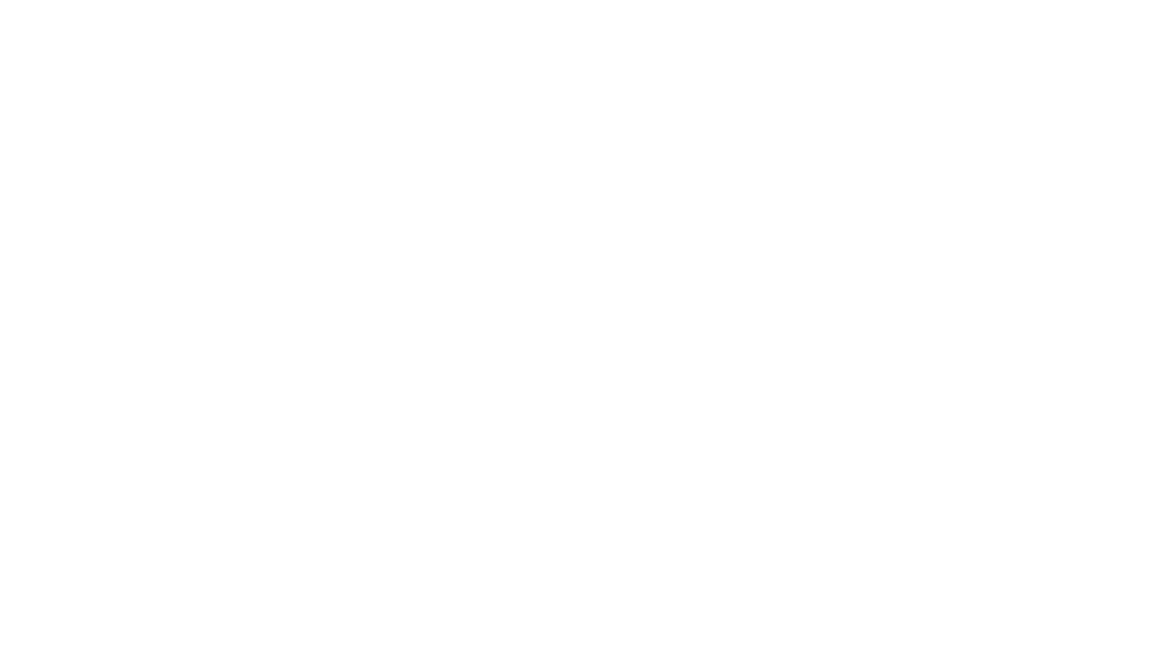 scroll, scrollTop: 0, scrollLeft: 0, axis: both 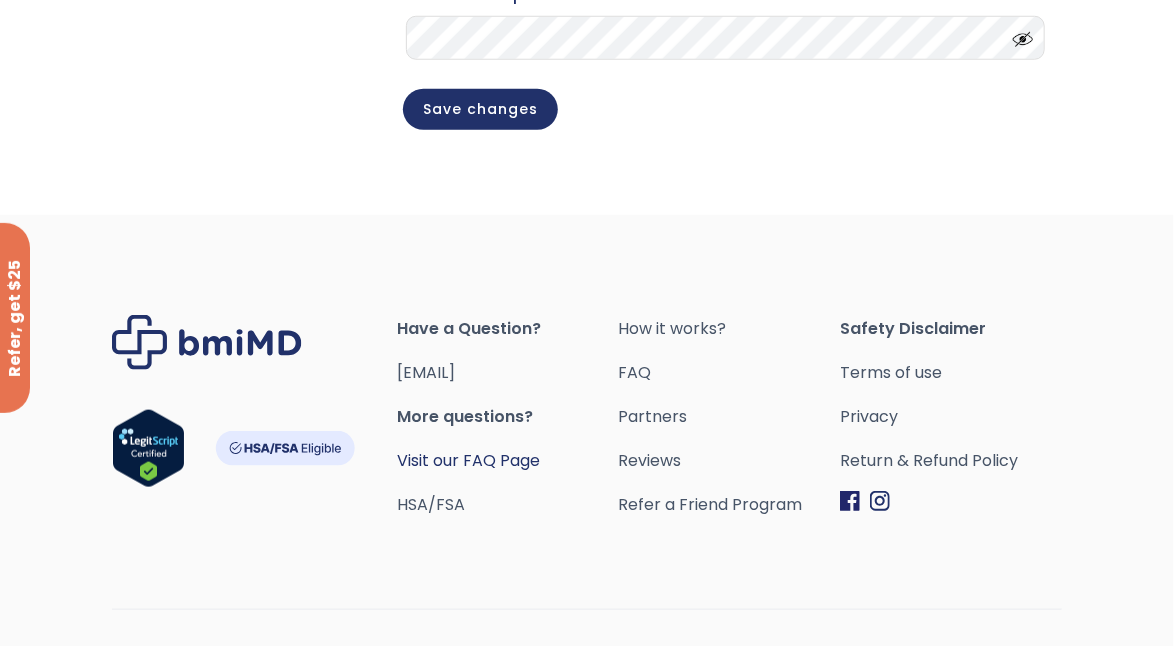 click on "Visit our FAQ Page" at bounding box center (468, 460) 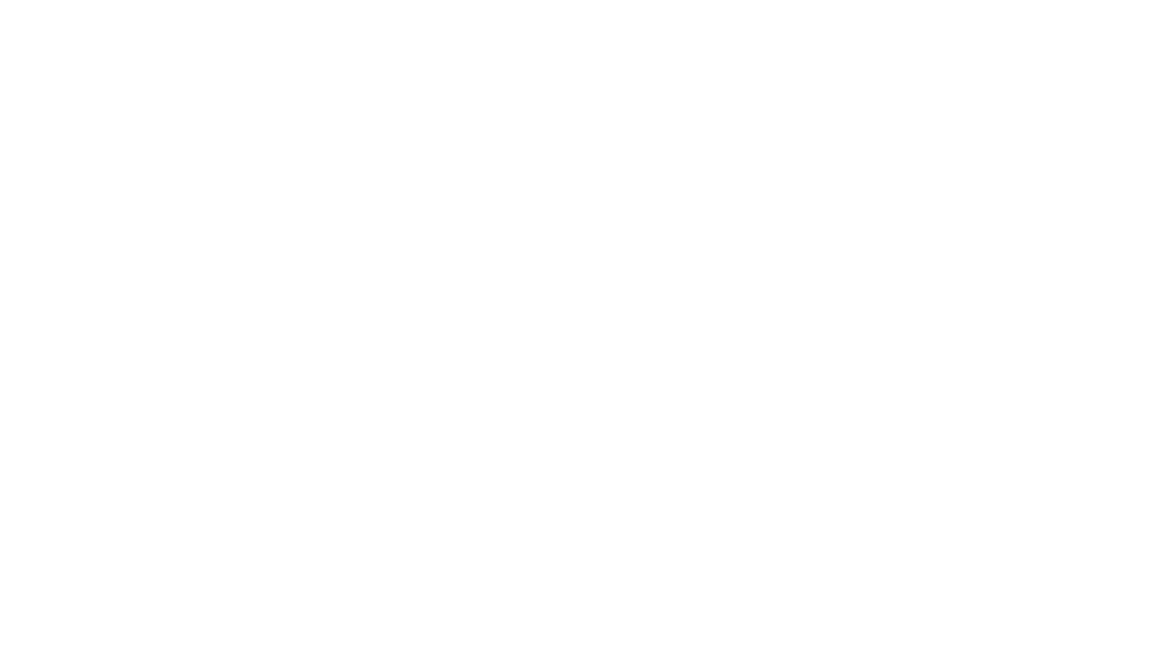 scroll, scrollTop: 0, scrollLeft: 0, axis: both 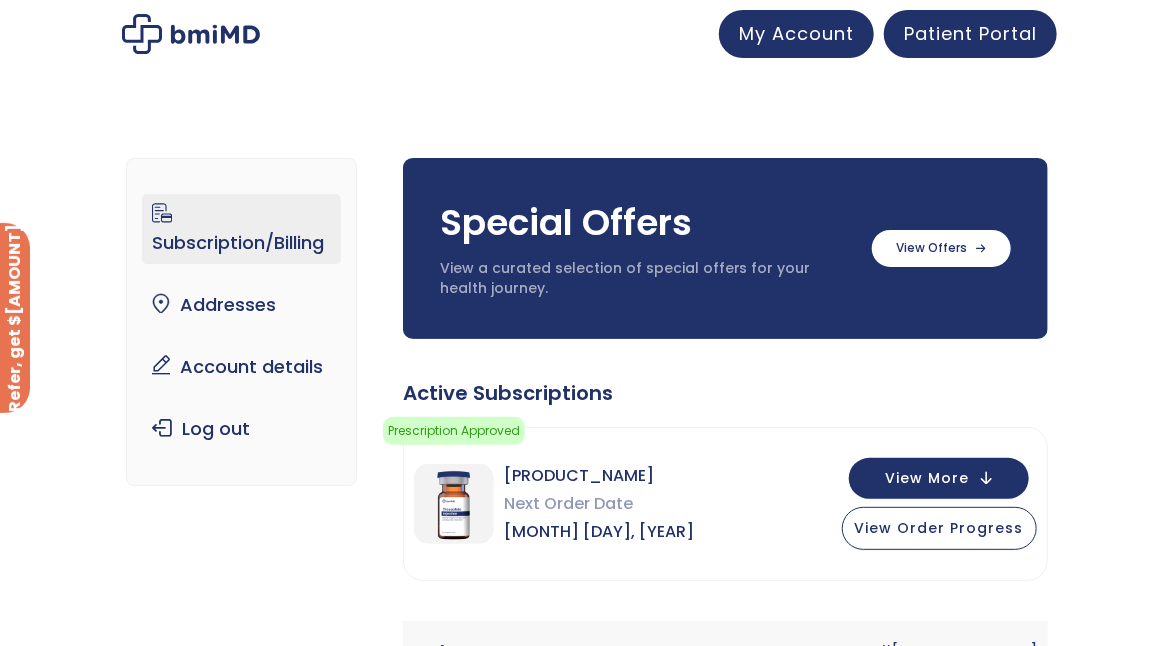 click on "Subscription/Billing" at bounding box center [241, 229] 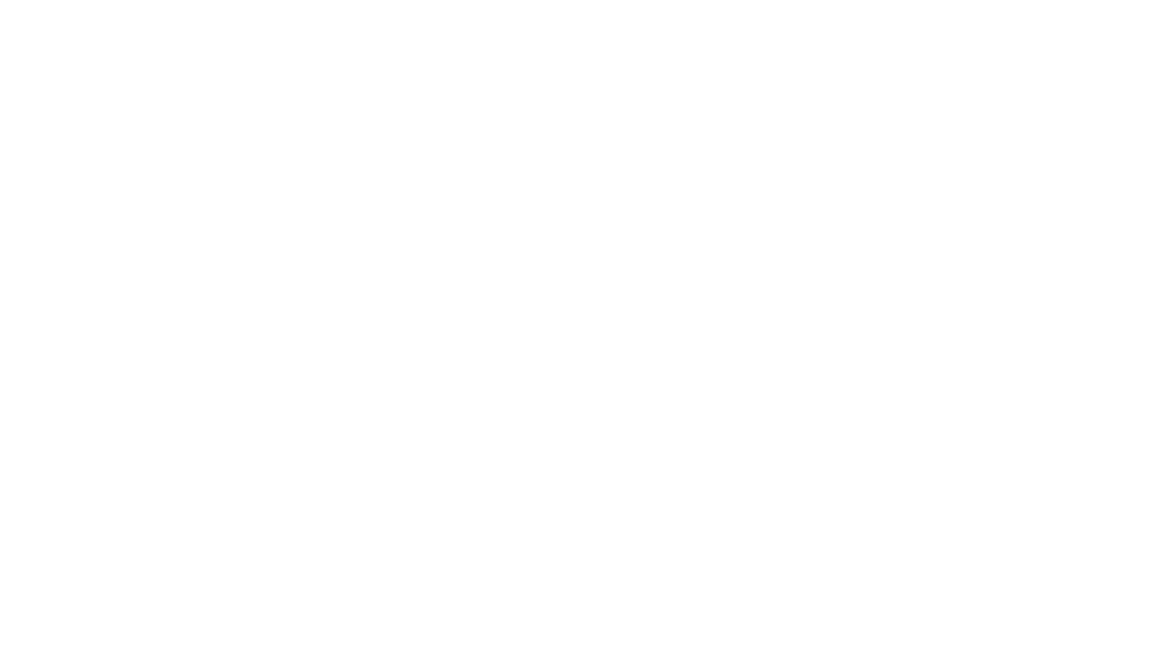scroll, scrollTop: 0, scrollLeft: 0, axis: both 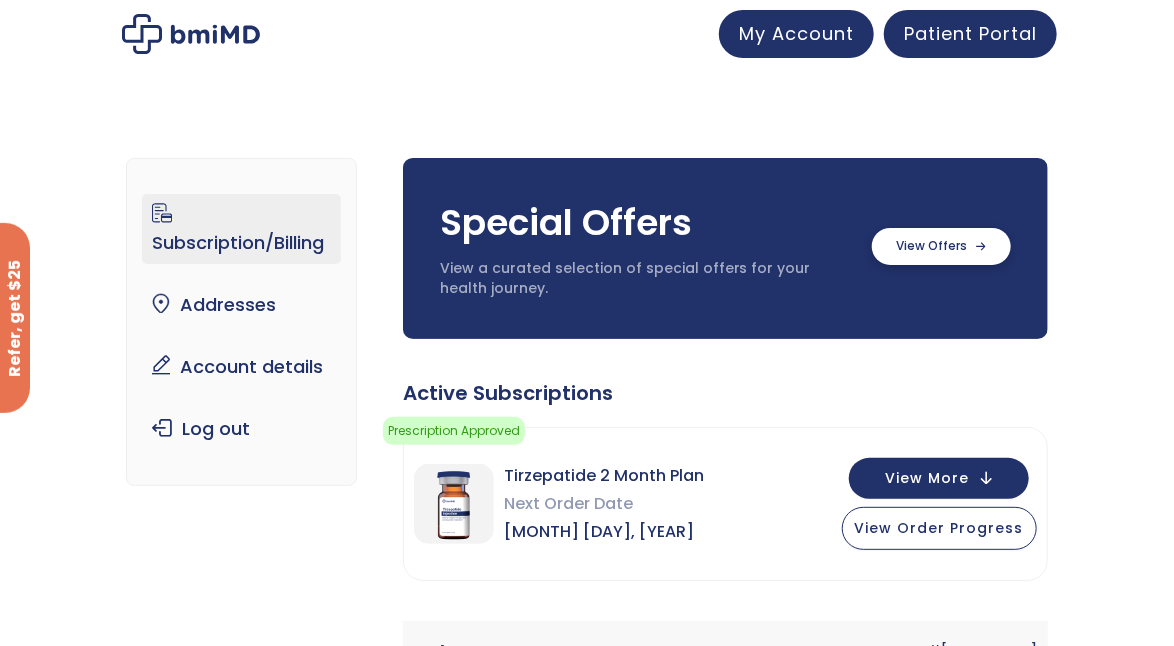 click at bounding box center [941, 246] 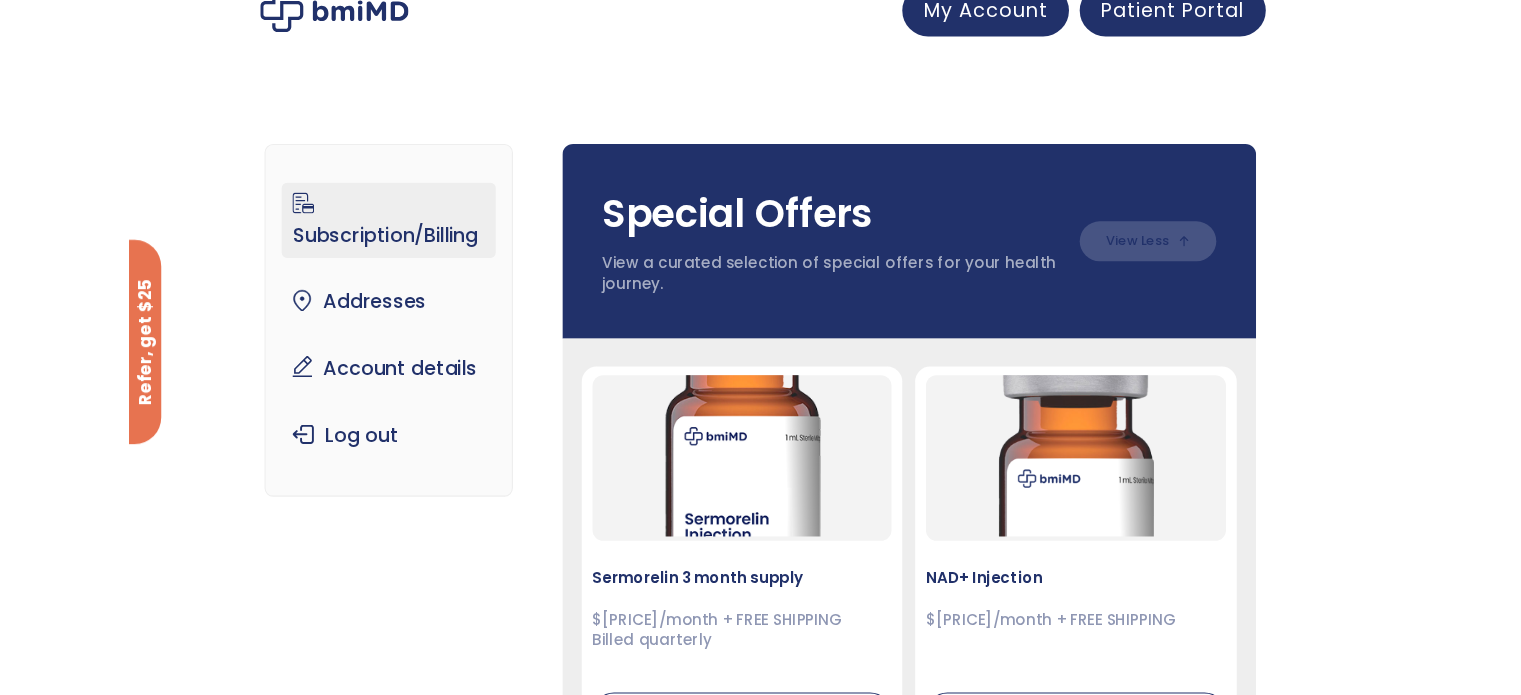 scroll, scrollTop: 0, scrollLeft: 0, axis: both 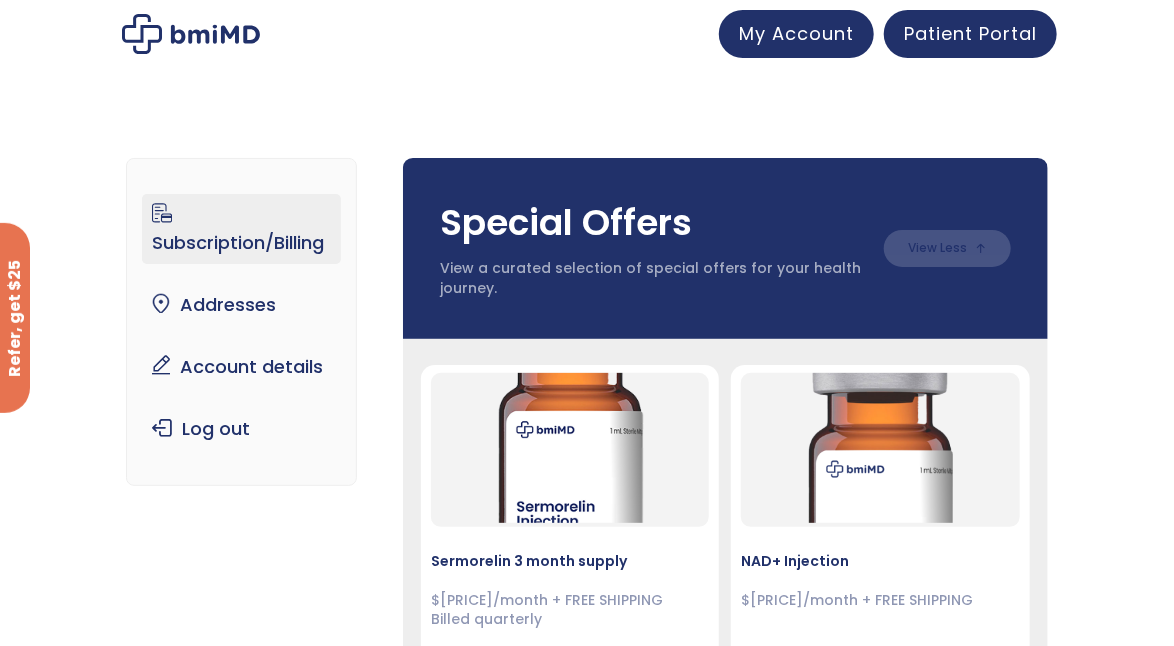 click on "JOIN 50k+ MEMBERS IN REACHING THEIR WEIGHT LOSS GOALS .path{fill:none;stroke:#333;stroke-miterlimit:10;stroke-width:1.5px;}
My Account
Testimonials
Semaglutide Weight Loss
My Account
Patient Portal
✕ My Account
Testimonials
Semaglutide Weight Loss
My account Home   My account
Subscription/Billing
bmiRewards
Addresses
Account details
Submit a Review
Log out
Subscription/Billing
Special Offers
View a curated selection of special offers for your health journey.
Billed quarterly" at bounding box center (587, 1703) 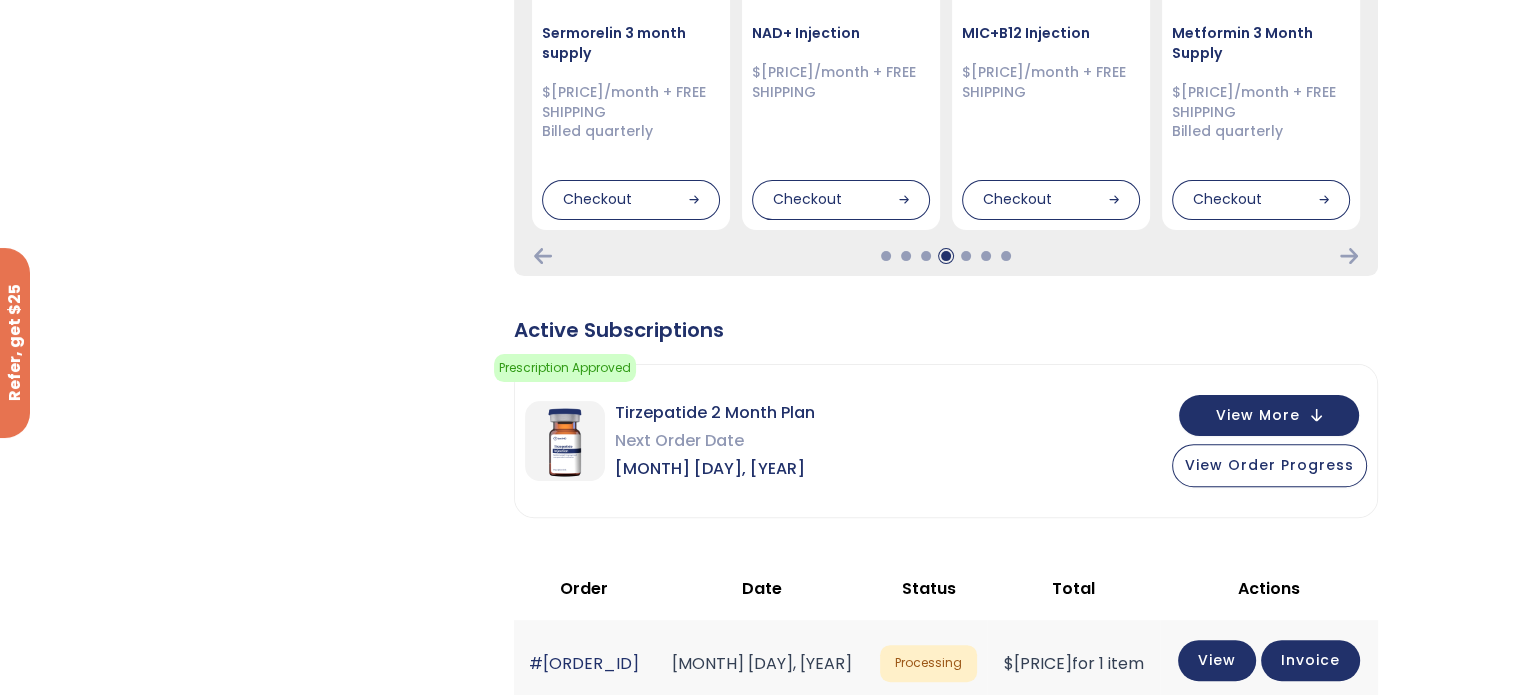 scroll, scrollTop: 600, scrollLeft: 0, axis: vertical 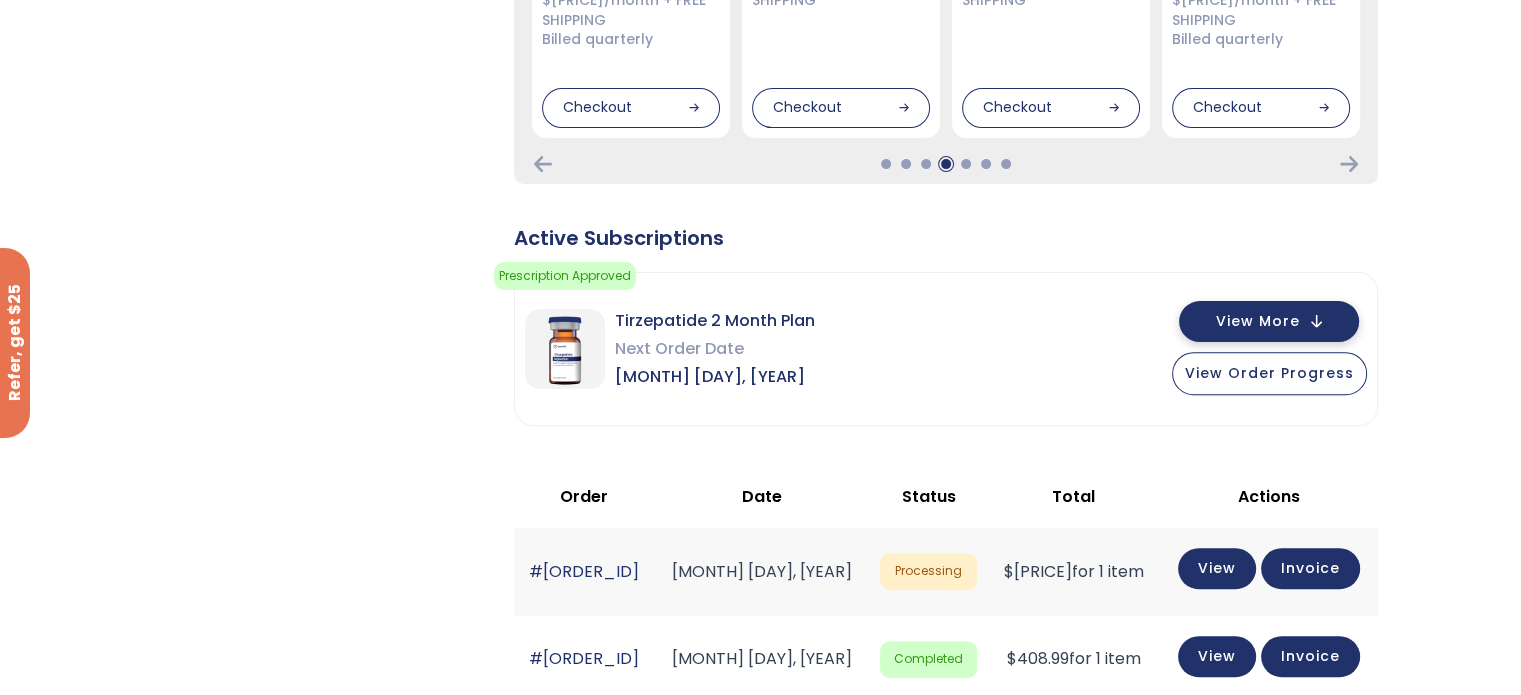 click on "View More" at bounding box center (1269, 321) 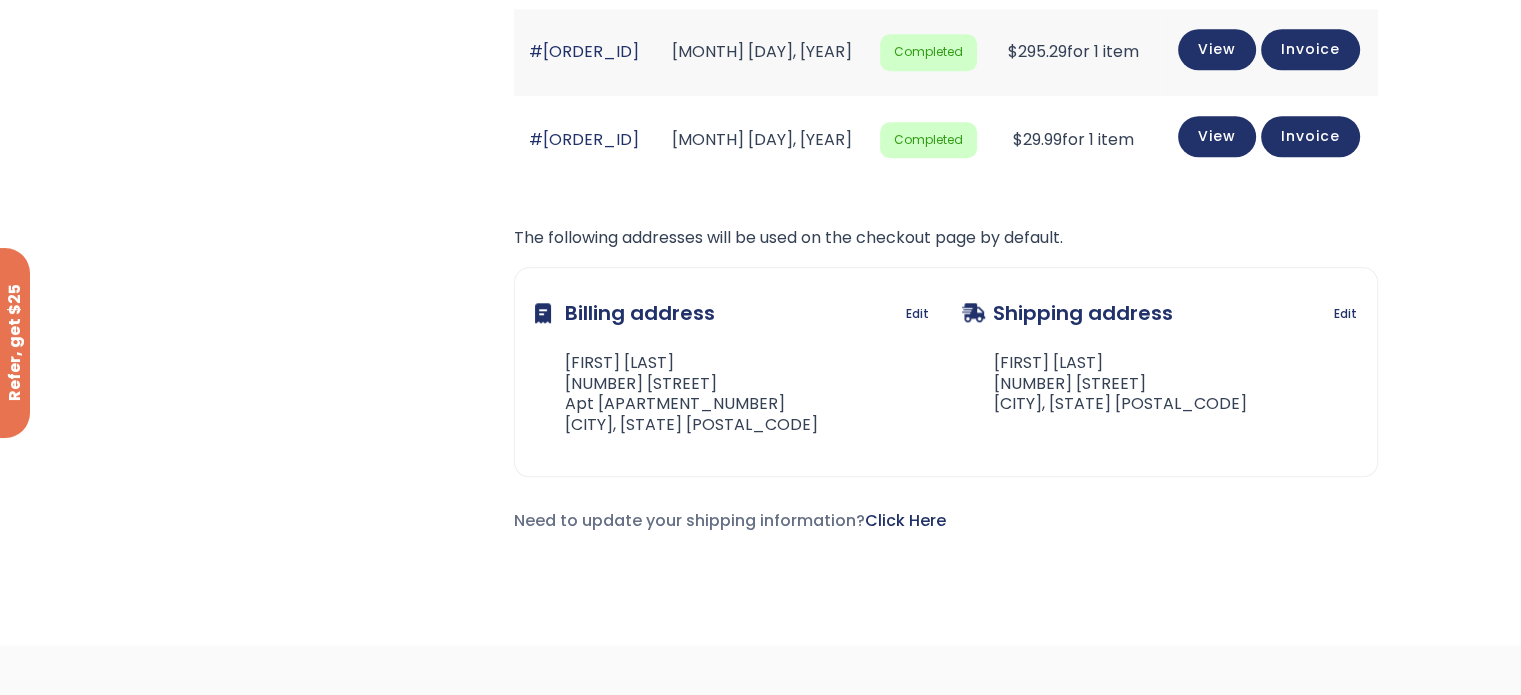 scroll, scrollTop: 2000, scrollLeft: 0, axis: vertical 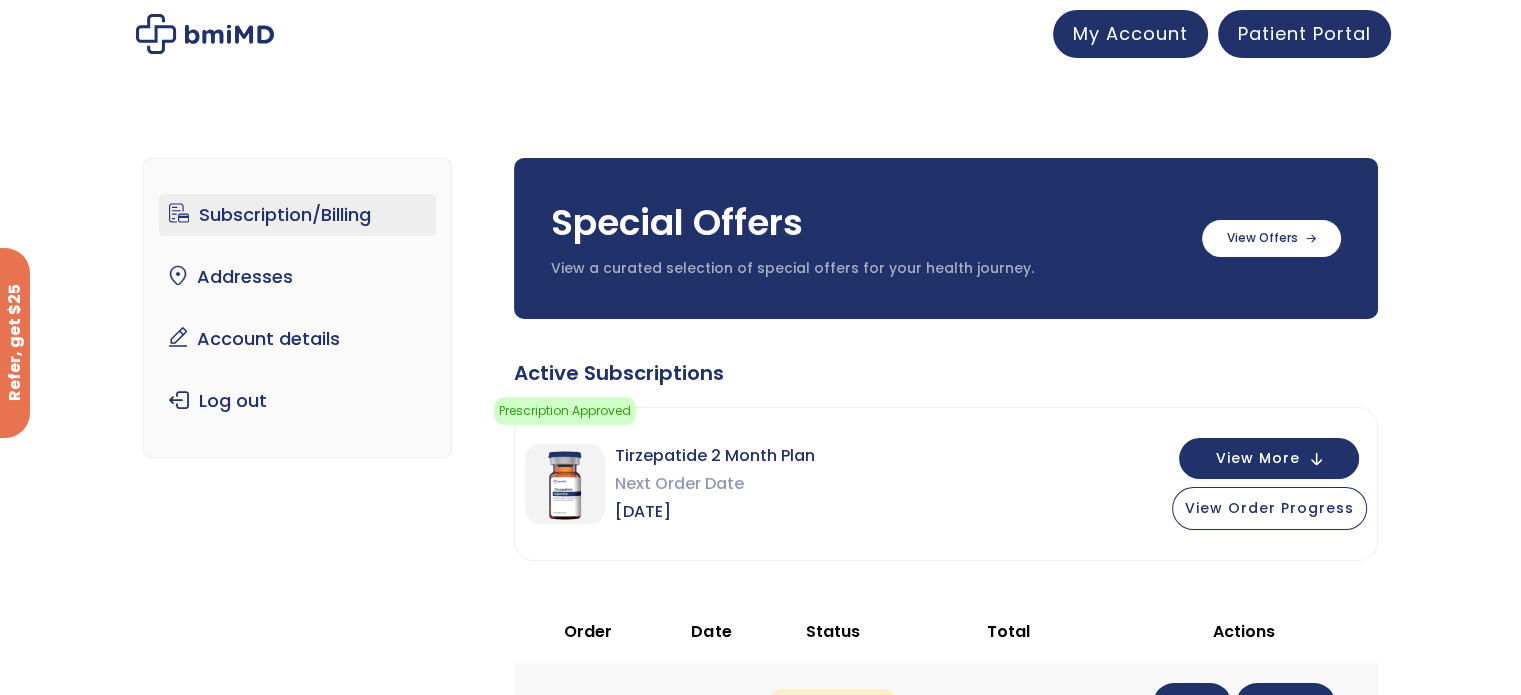 click on "Subscription/Billing" at bounding box center (297, 215) 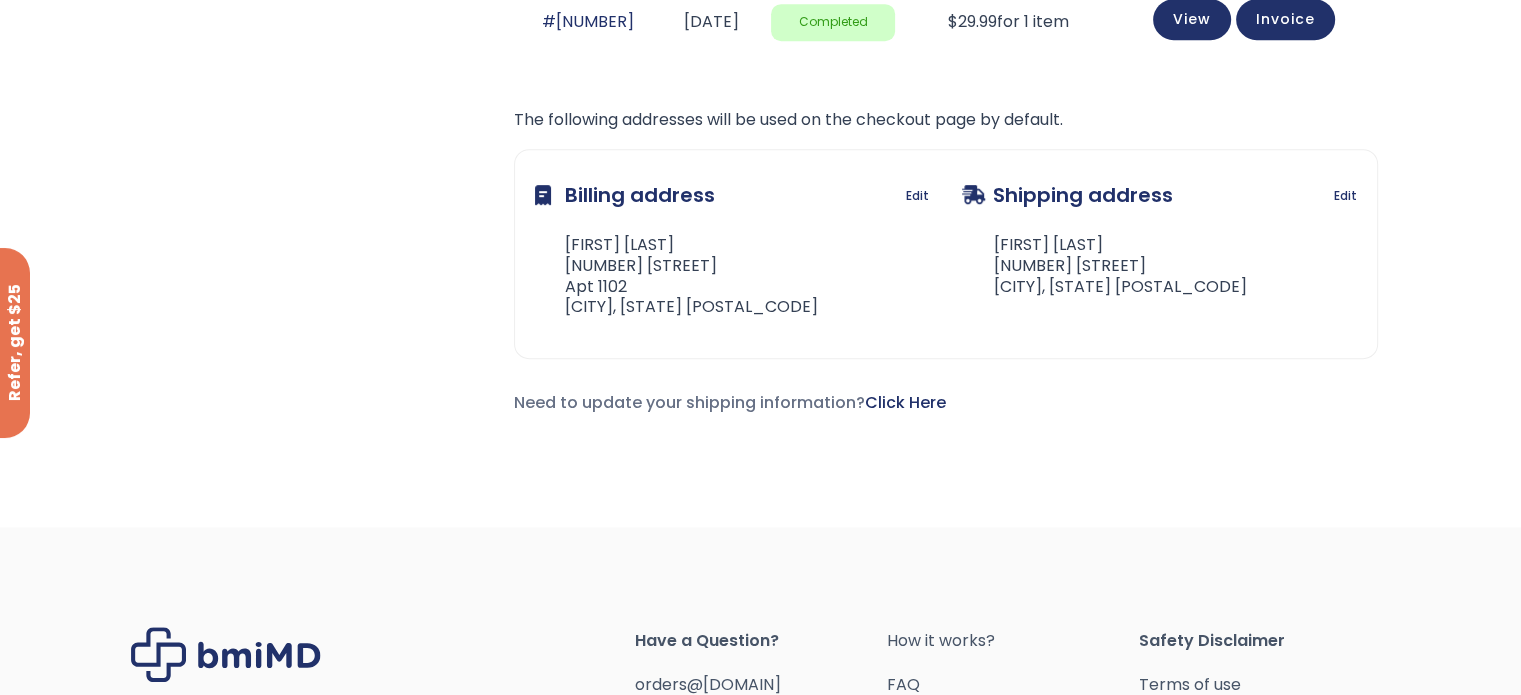 scroll, scrollTop: 1253, scrollLeft: 0, axis: vertical 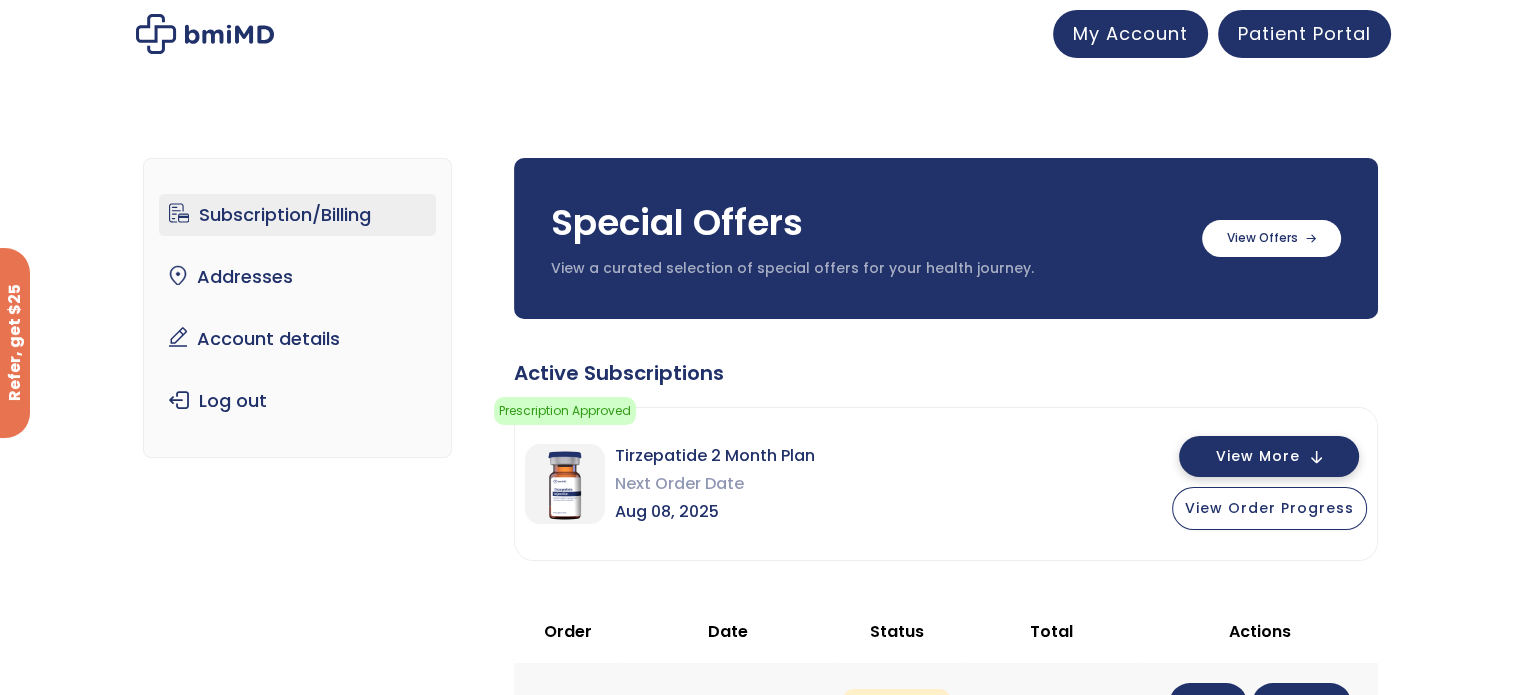 click on "View More" at bounding box center (1258, 456) 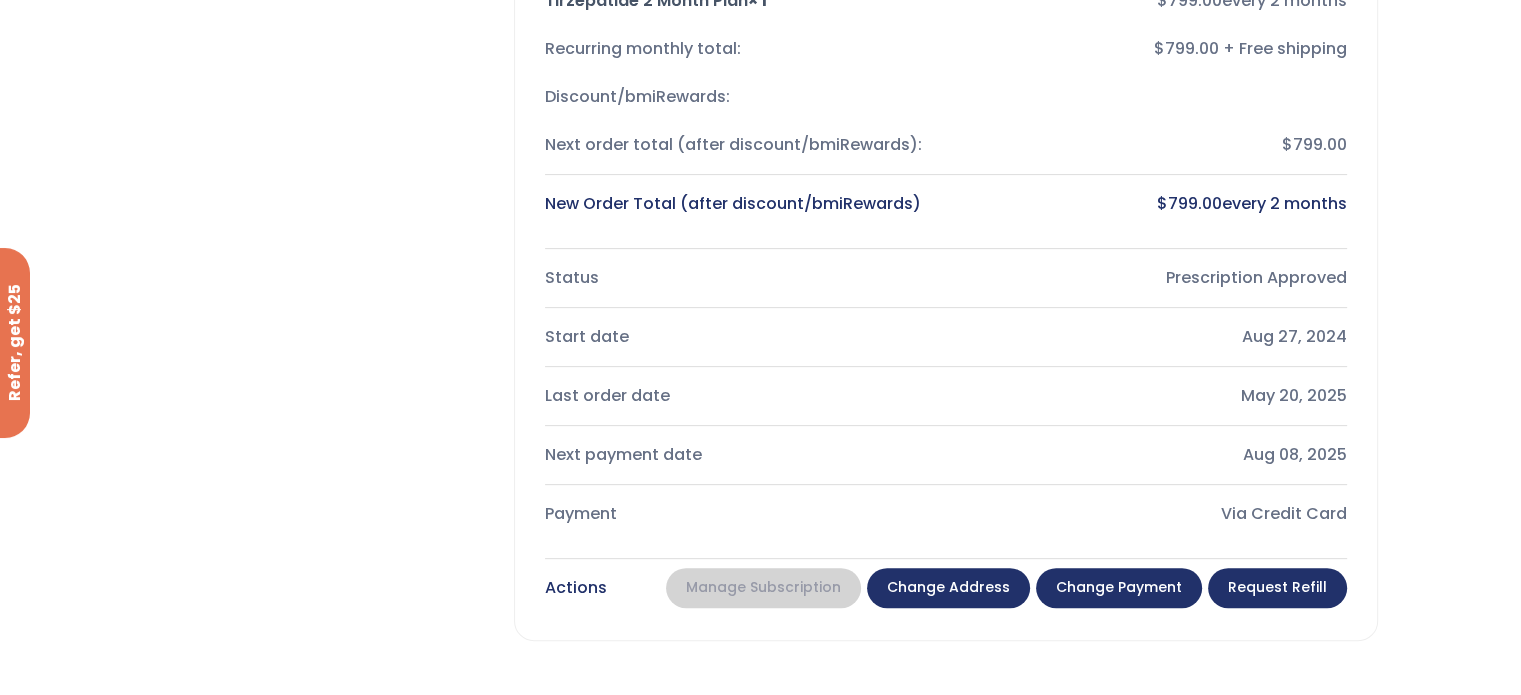 scroll, scrollTop: 700, scrollLeft: 0, axis: vertical 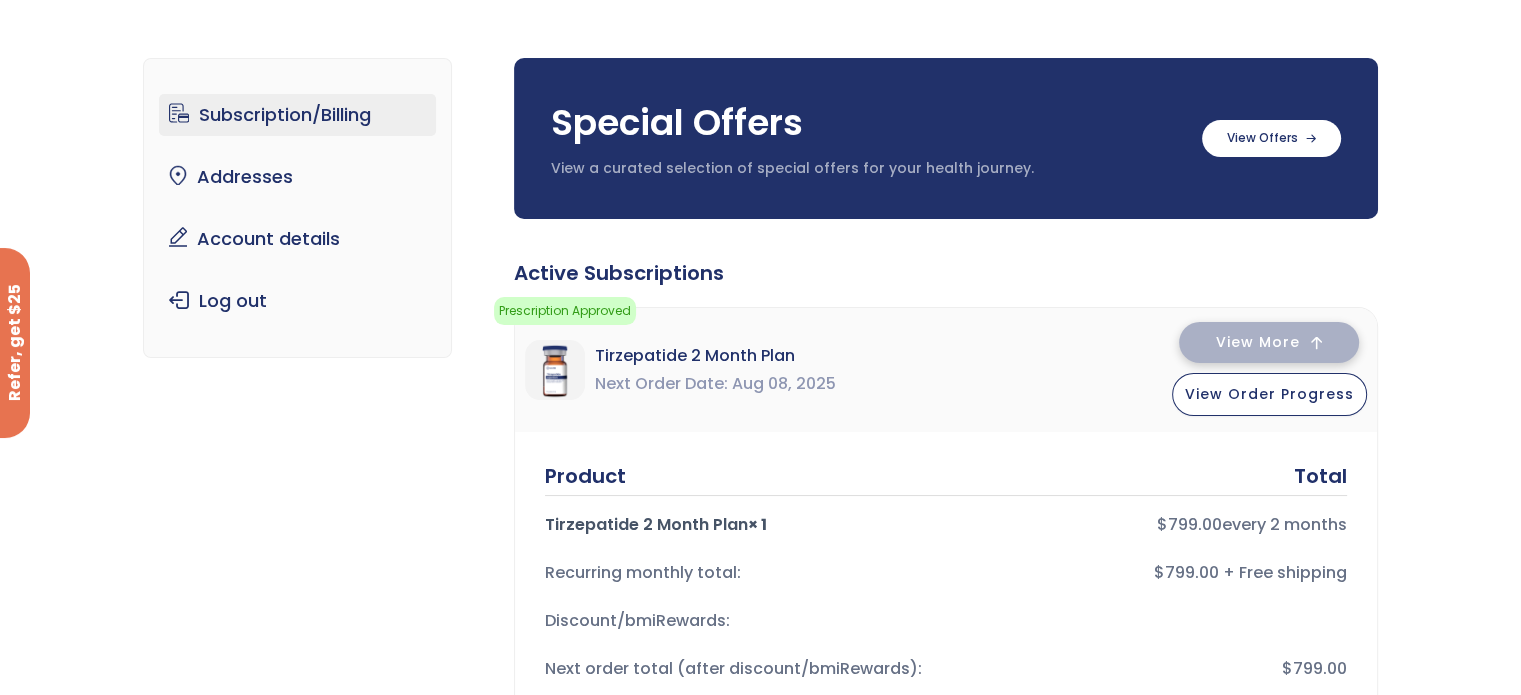 click on "View More" at bounding box center (1258, 342) 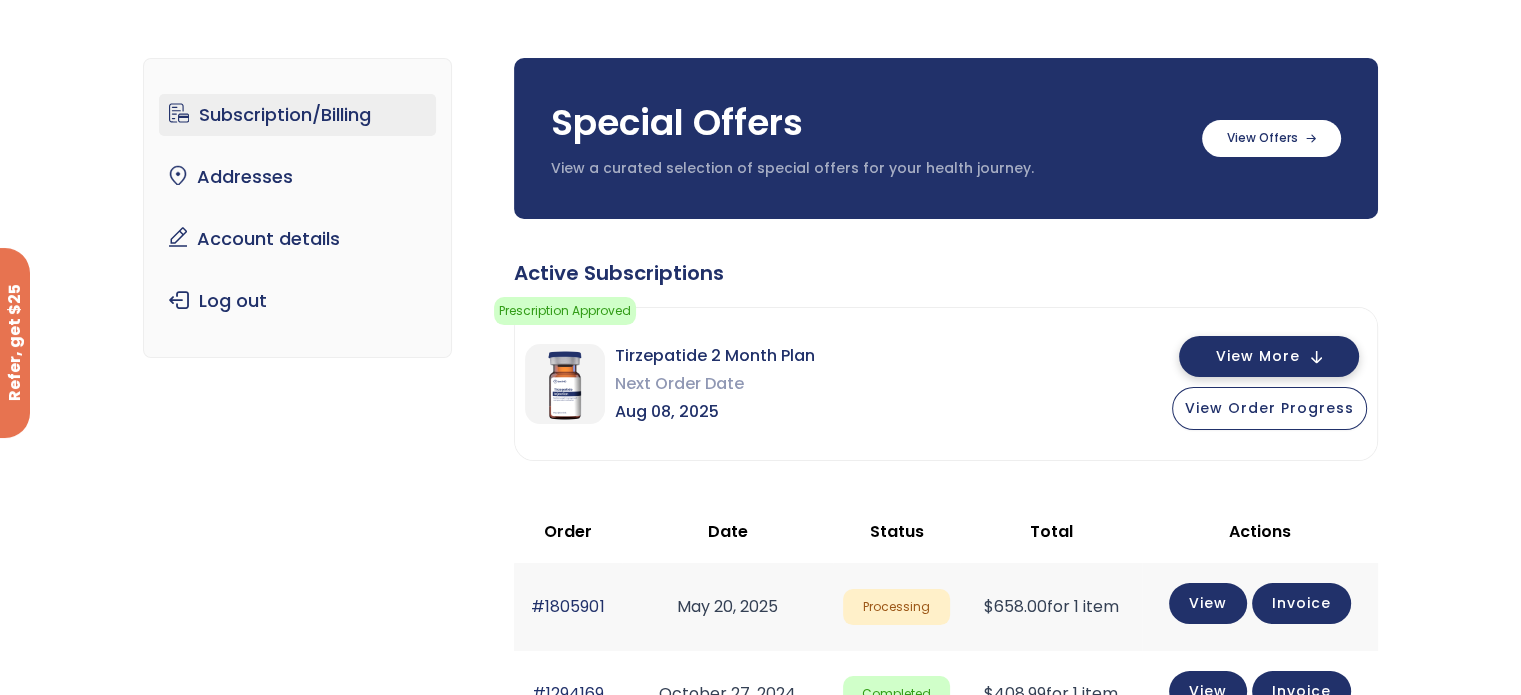 click on "View More" at bounding box center [1258, 356] 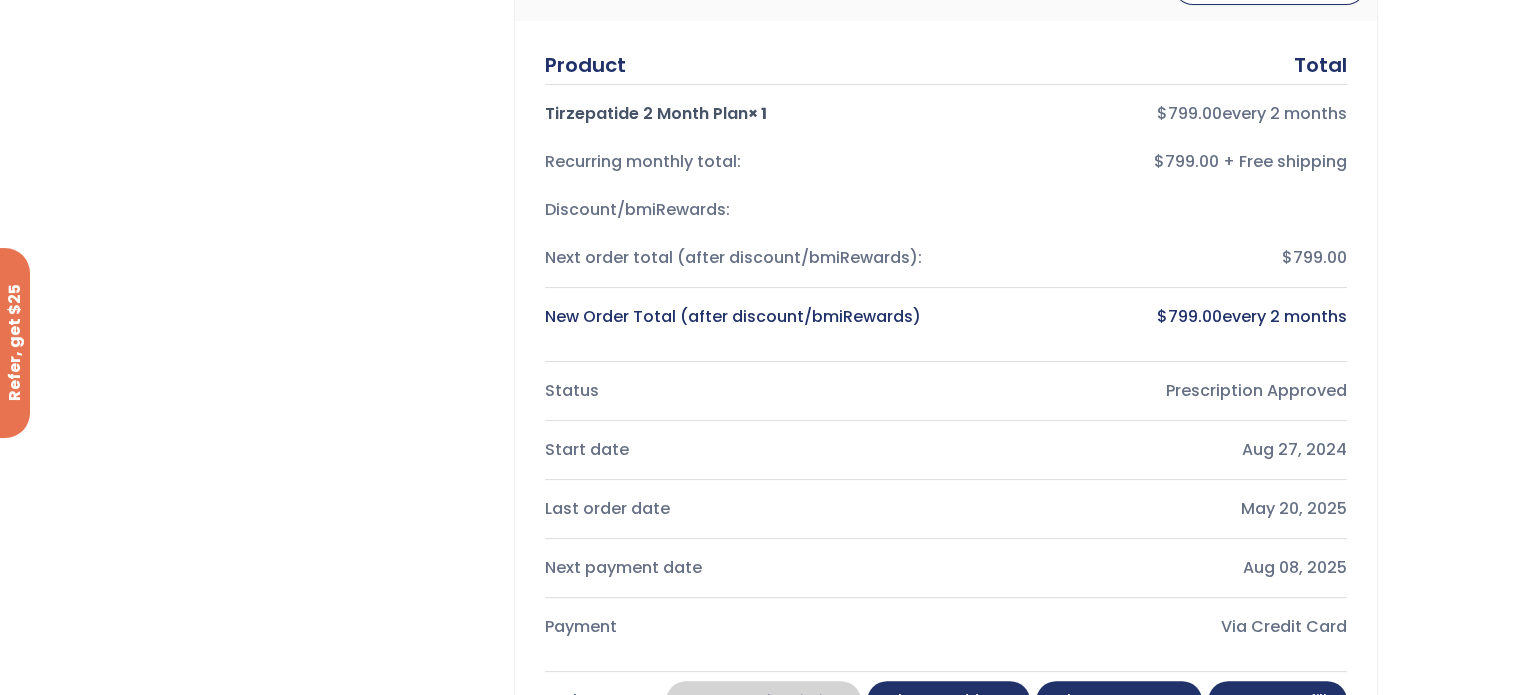 scroll, scrollTop: 600, scrollLeft: 0, axis: vertical 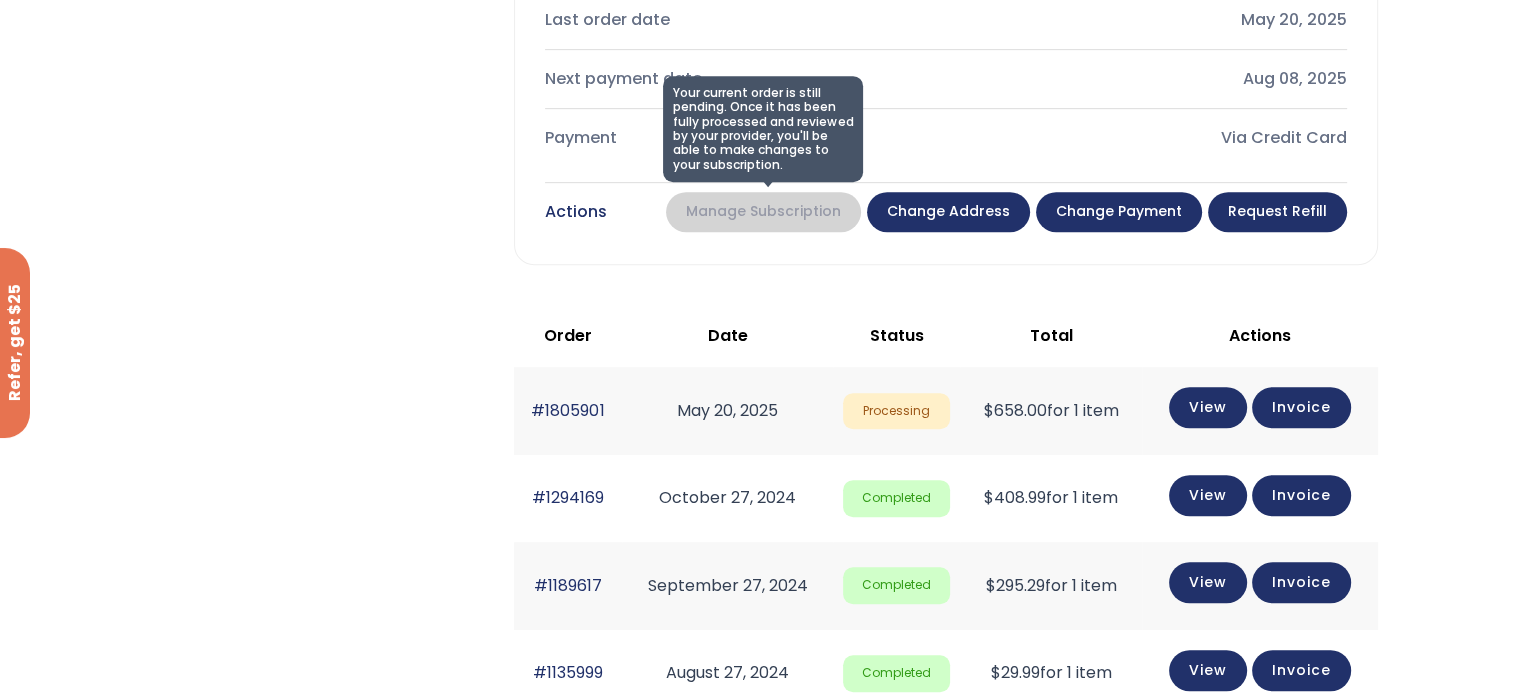 click on "Your current order is still pending. Once it has been fully processed and reviewed by your provider, you'll be able to make changes to your subscription. Manage Subscription" at bounding box center (763, 212) 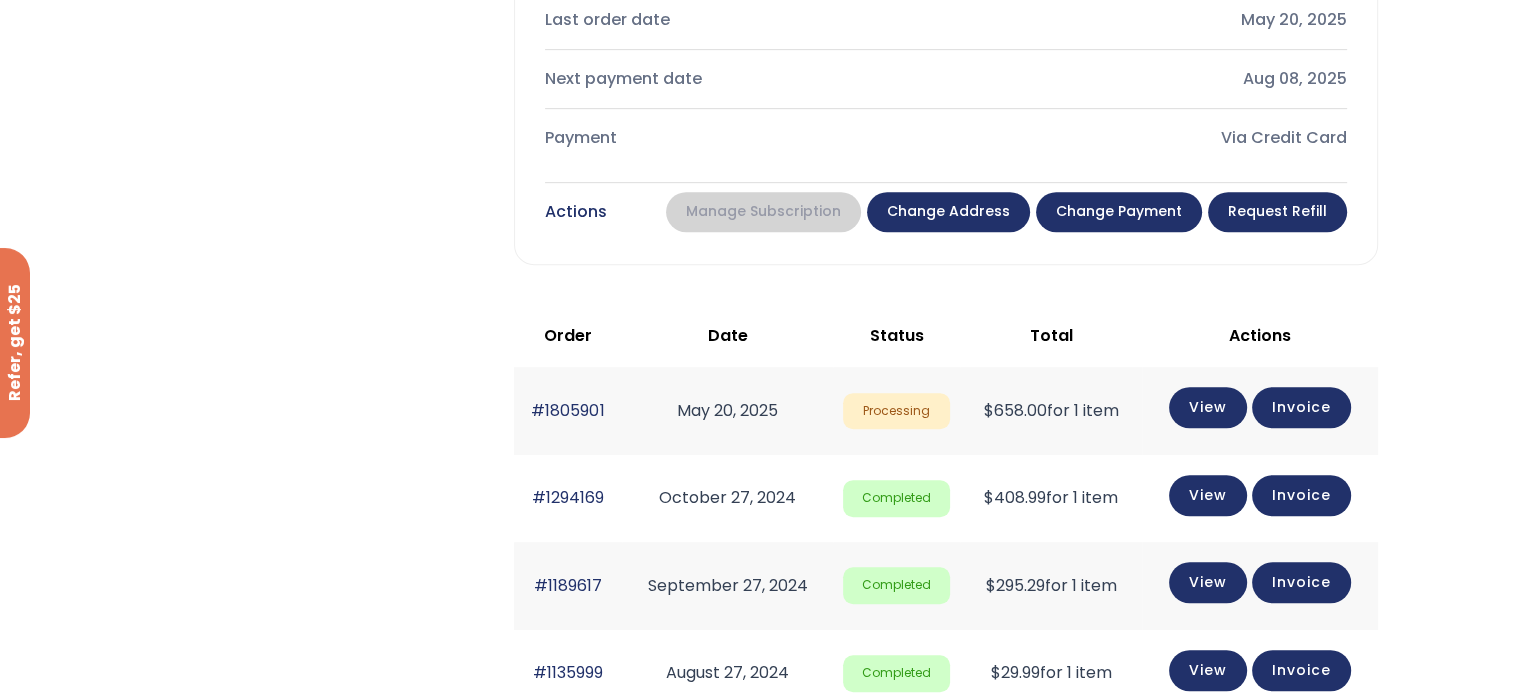 click on "Sermorelin 3 month supply [PRICE]/month + FREE SHIPPING" at bounding box center [760, 120] 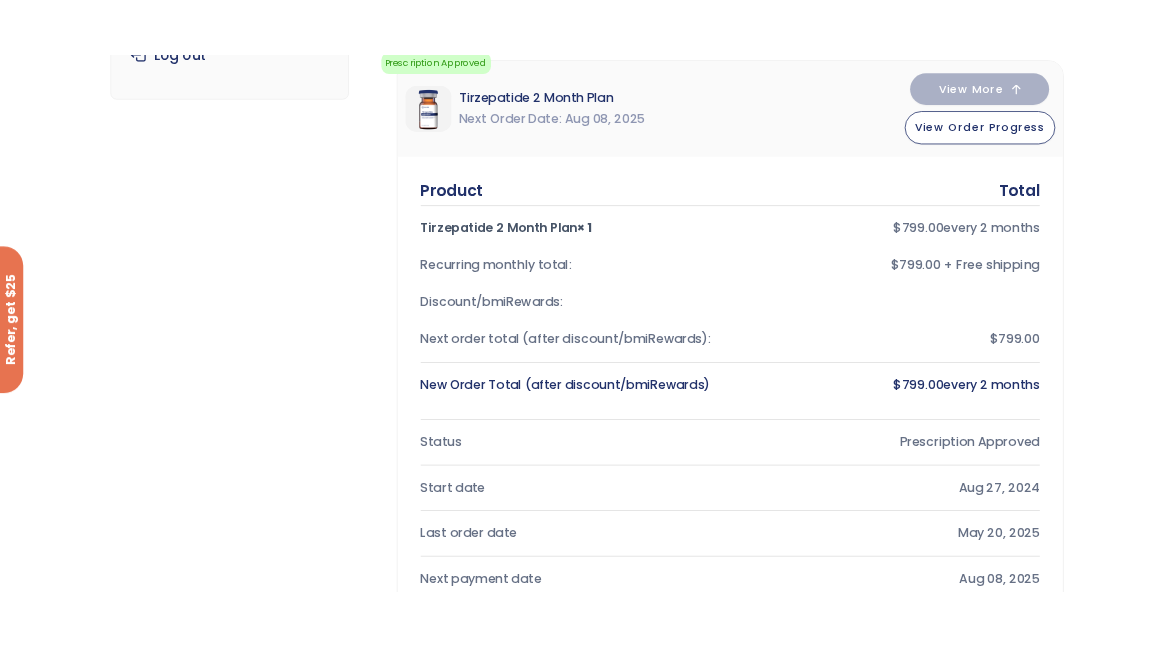 scroll, scrollTop: 0, scrollLeft: 0, axis: both 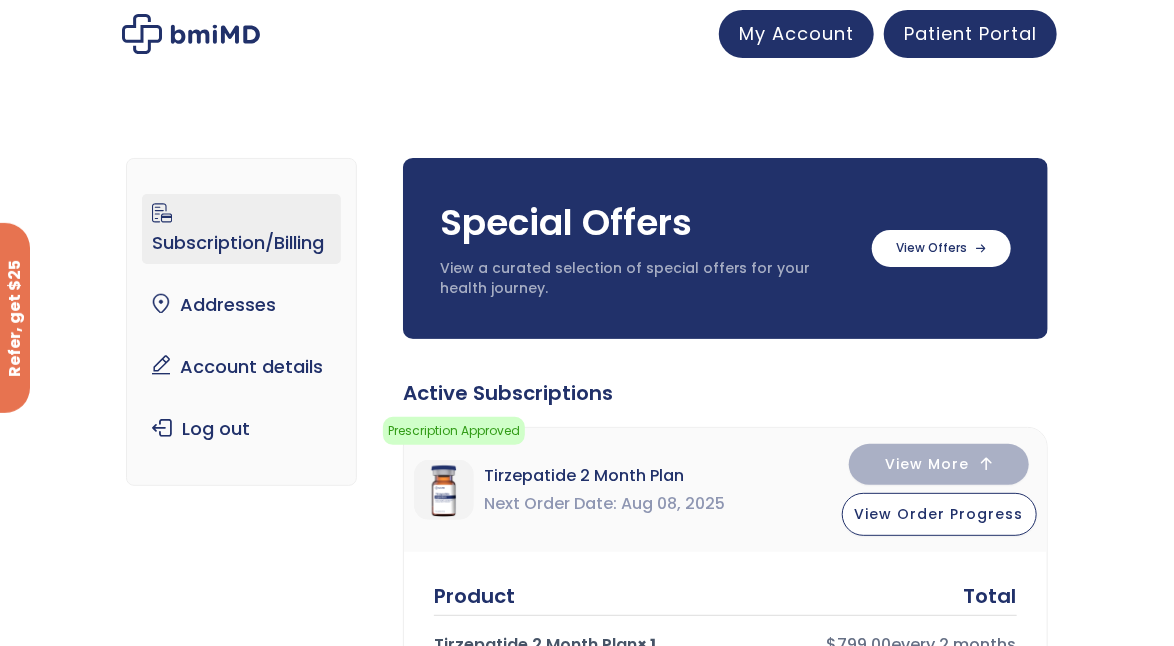 click on "Sermorelin 3 month supply [PRICE]/month + FREE SHIPPING" at bounding box center (587, 1689) 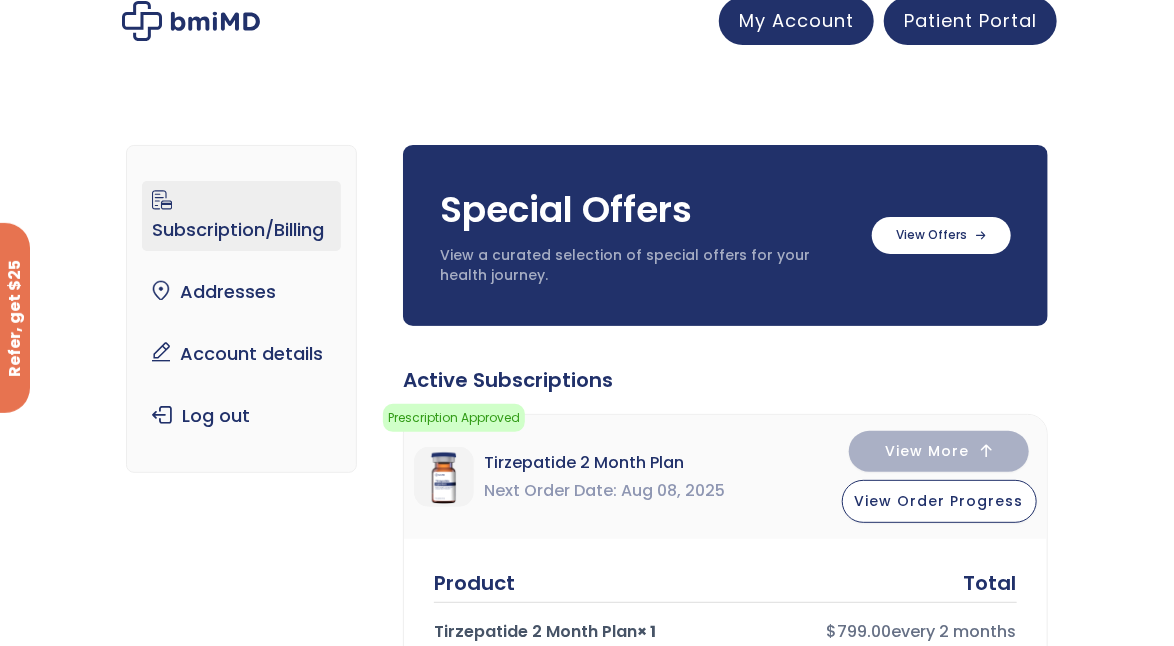 scroll, scrollTop: 0, scrollLeft: 0, axis: both 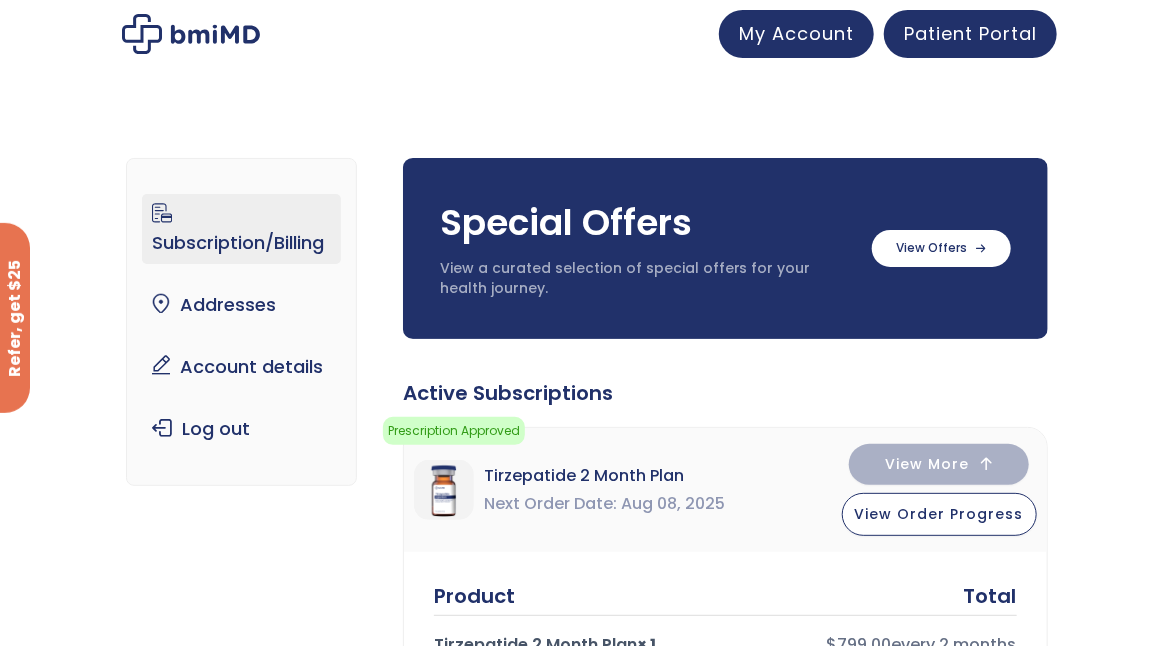 click on "Subscription/Billing" at bounding box center (241, 229) 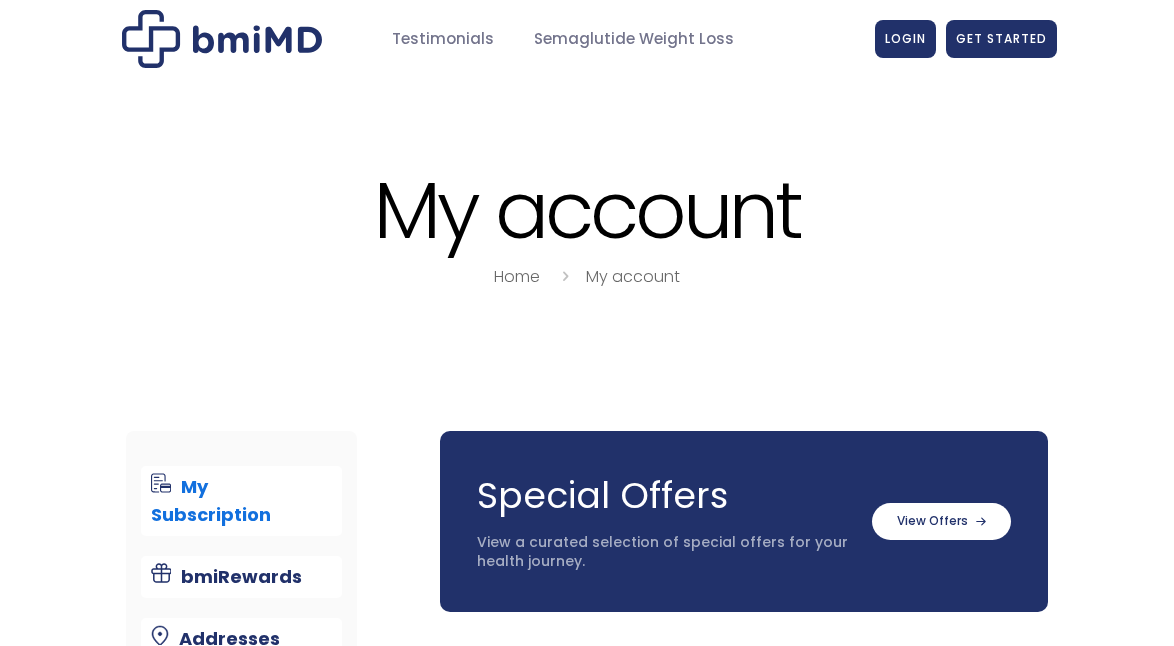 scroll, scrollTop: 0, scrollLeft: 0, axis: both 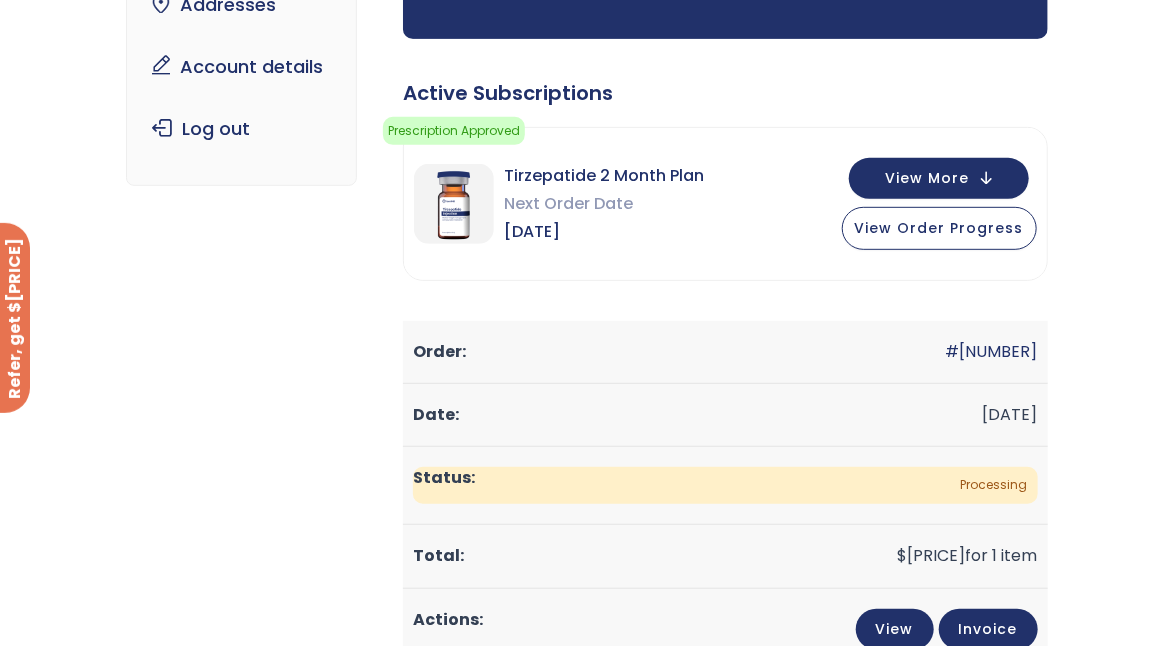 click on "Sermorelin 3 month supply [PRICE]/month + FREE SHIPPING" at bounding box center (587, 990) 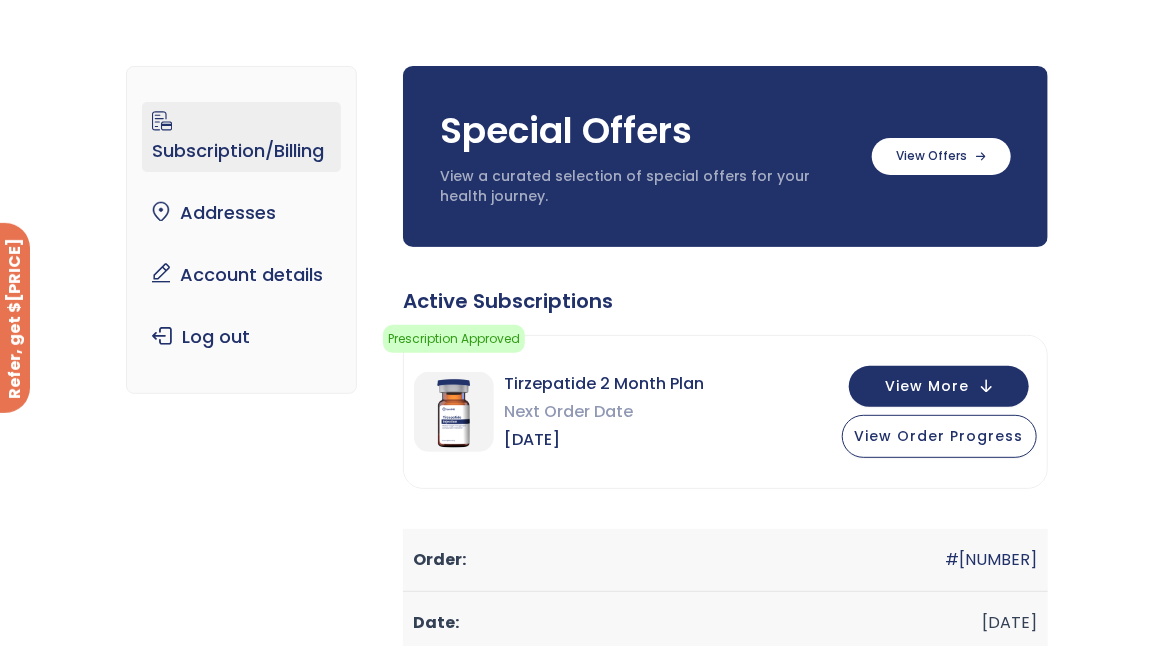 scroll, scrollTop: 100, scrollLeft: 0, axis: vertical 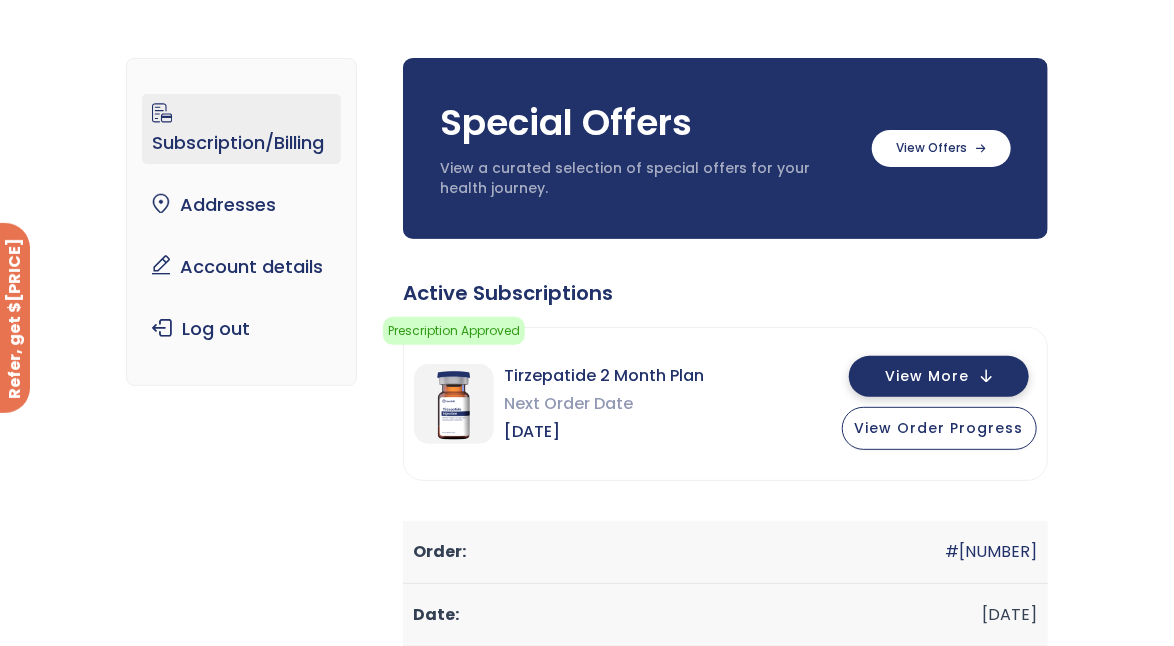 click on "View More" at bounding box center (928, 376) 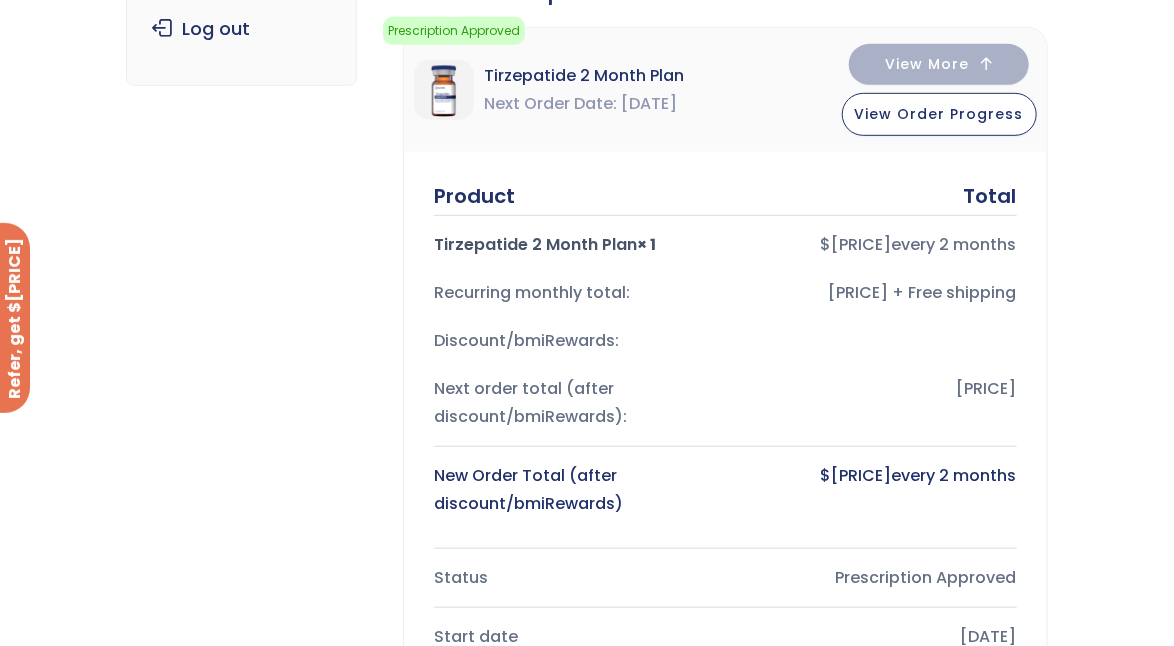 scroll, scrollTop: 400, scrollLeft: 0, axis: vertical 